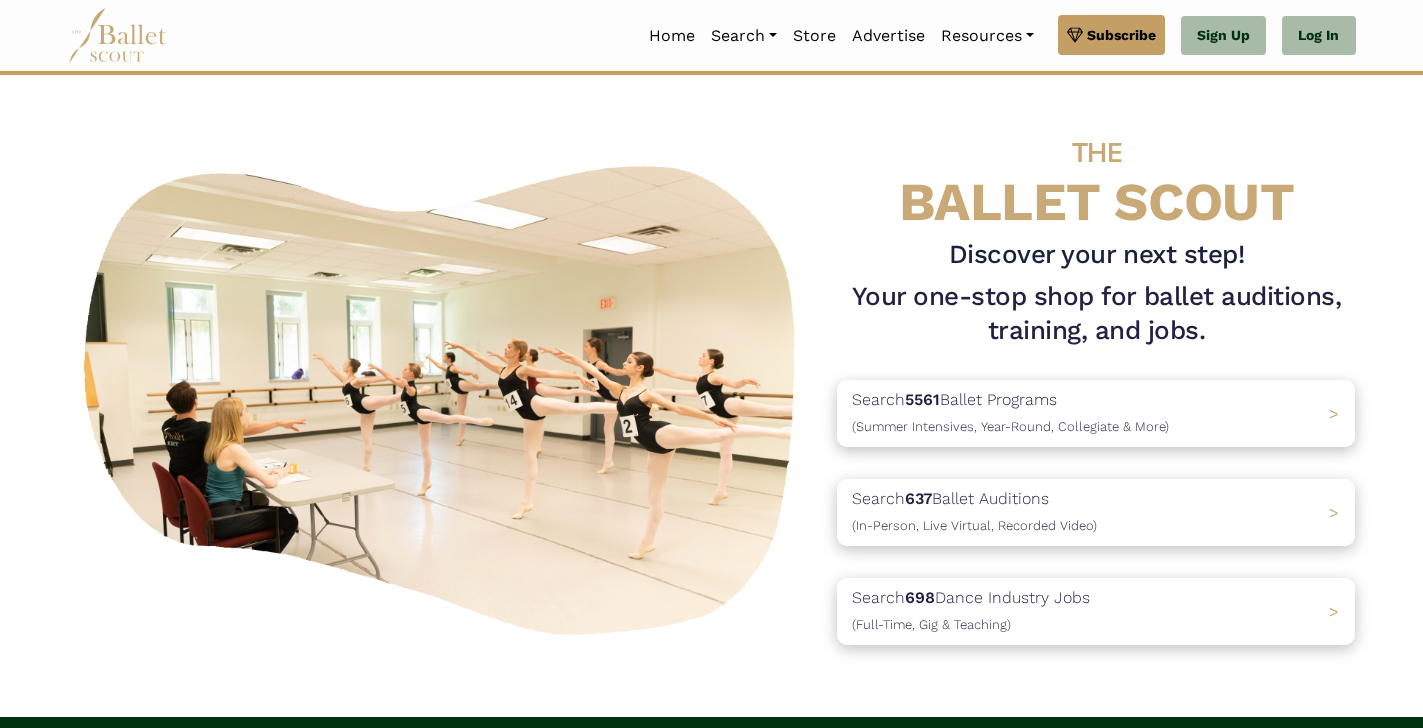 scroll, scrollTop: 0, scrollLeft: 0, axis: both 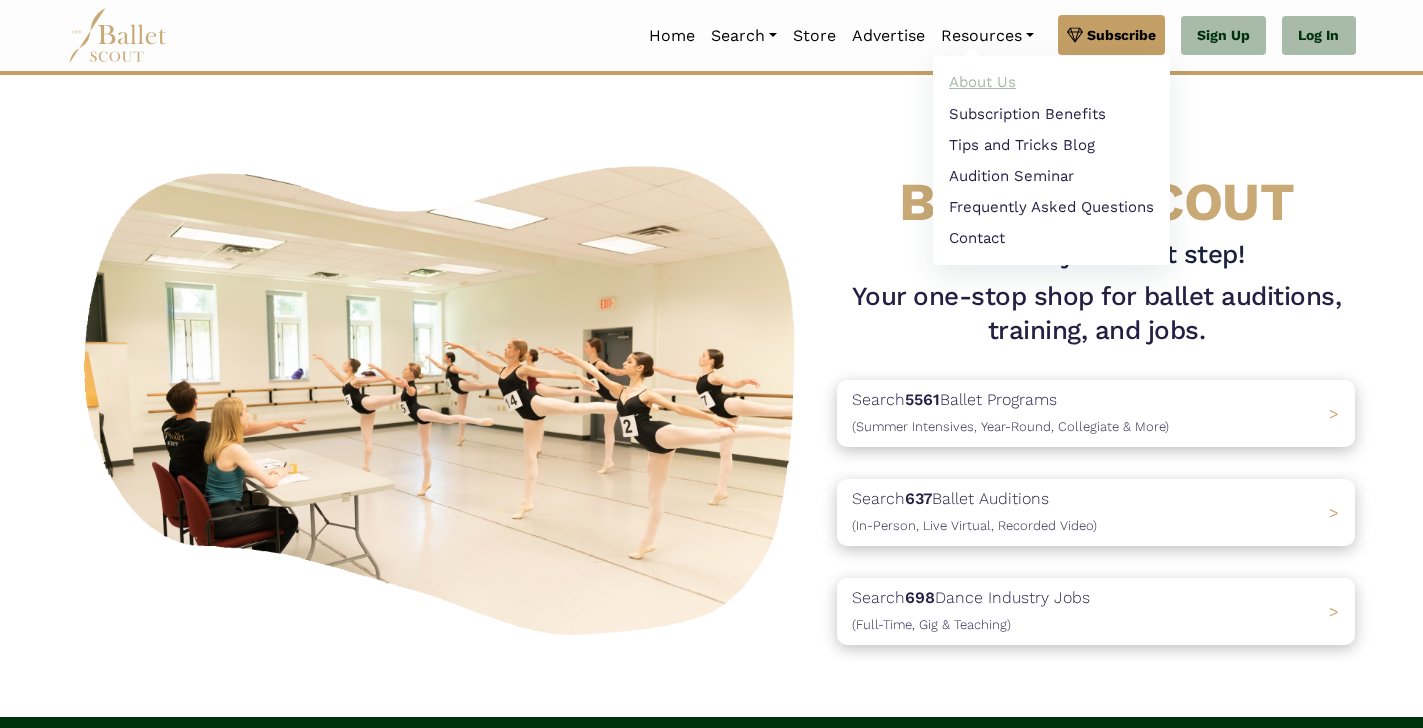 click on "About Us" at bounding box center [1051, 82] 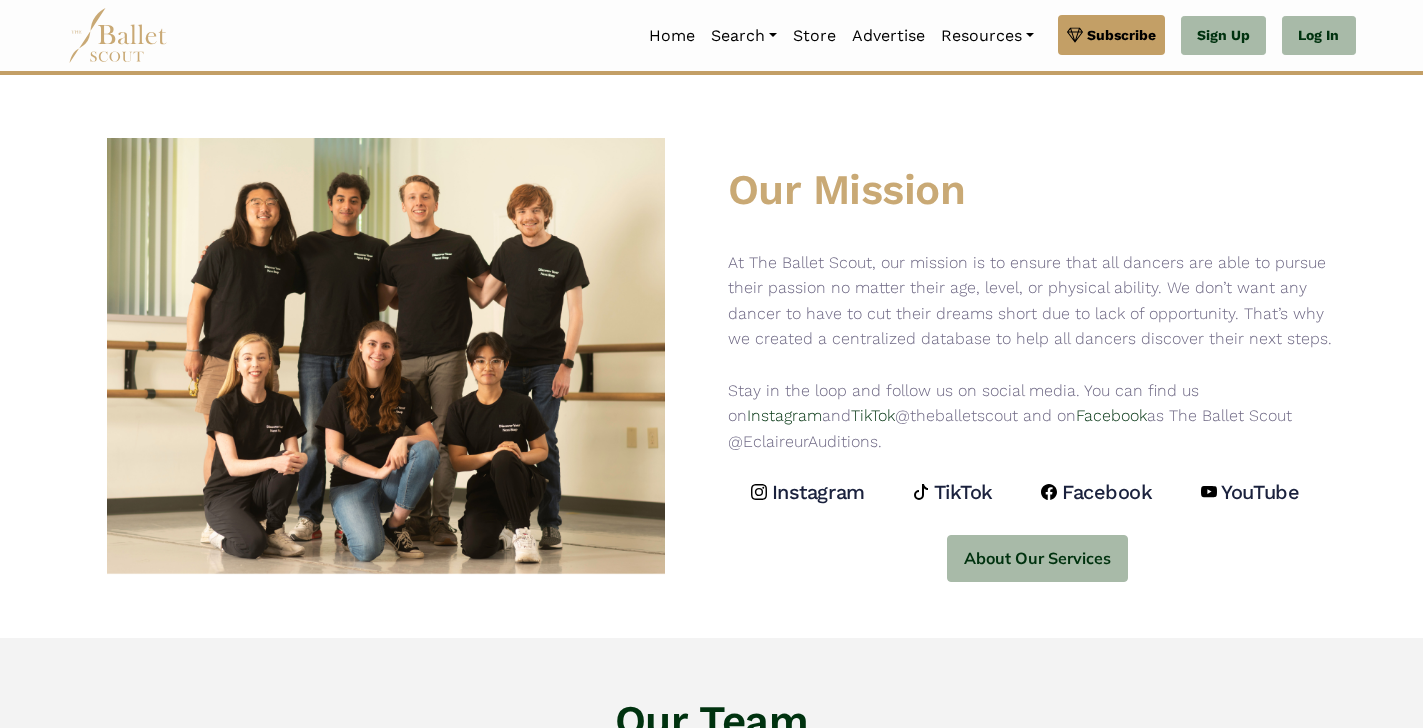 scroll, scrollTop: 0, scrollLeft: 0, axis: both 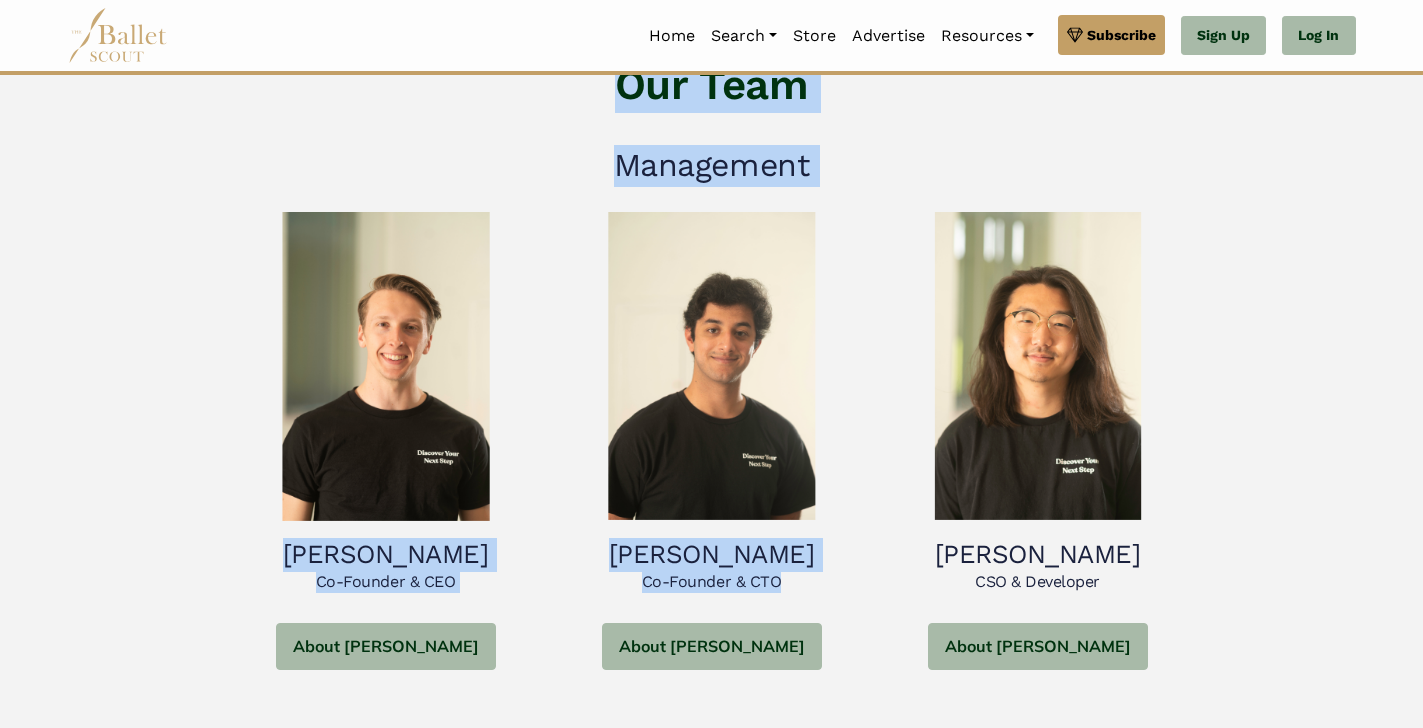 drag, startPoint x: 945, startPoint y: 293, endPoint x: 848, endPoint y: 664, distance: 383.47098 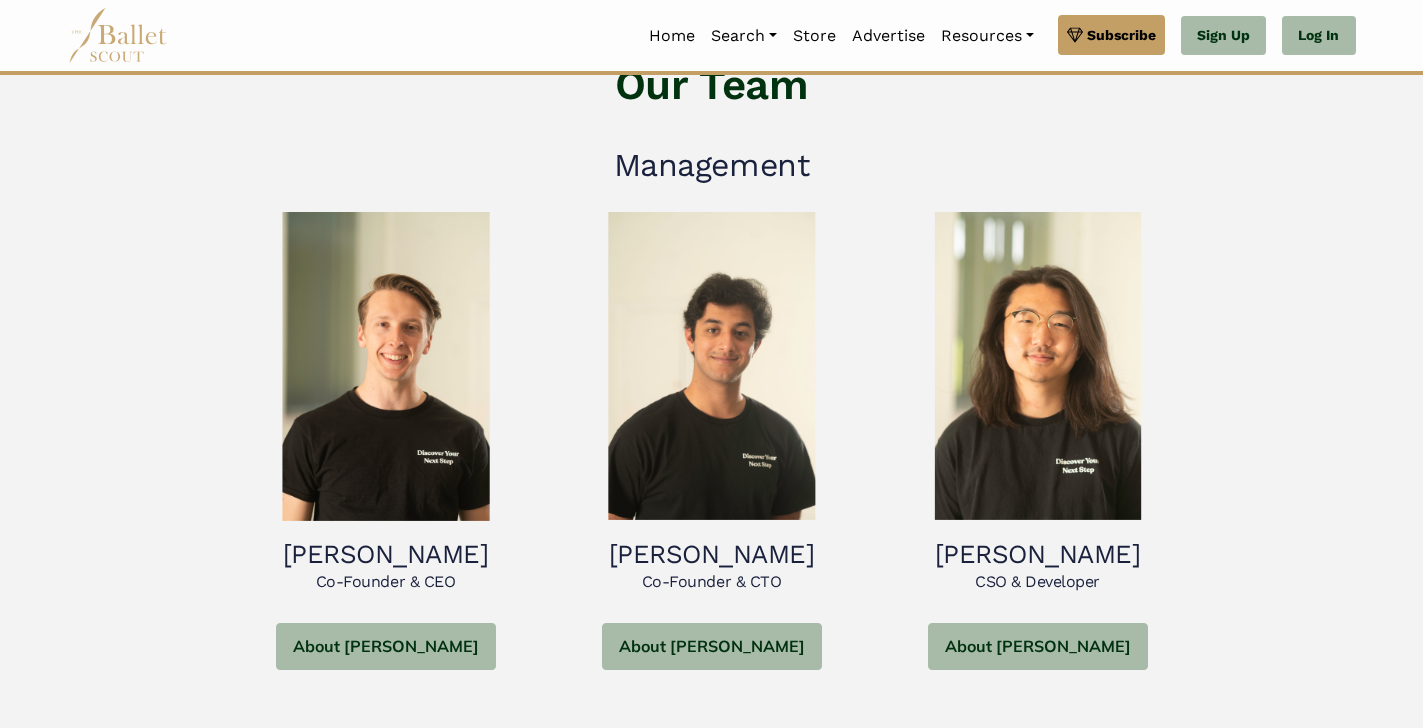 click on "Sasha Ahrestani
Co-Founder & CTO
About Sasha
Sasha Ahrestani - Co-Founder & CTO
Sasha Ahrestani is the co-founder of The Ballet Scout, and the current CTO of the company.
He graduated from the Pennsylvania State University with a degree in Computer Science in 2021.
Though he is not a dancer, Sasha has a great passion for the arts, having been involved in various
musical ensembles throughout his life, and continues to create and perform to this day!" at bounding box center (712, 431) 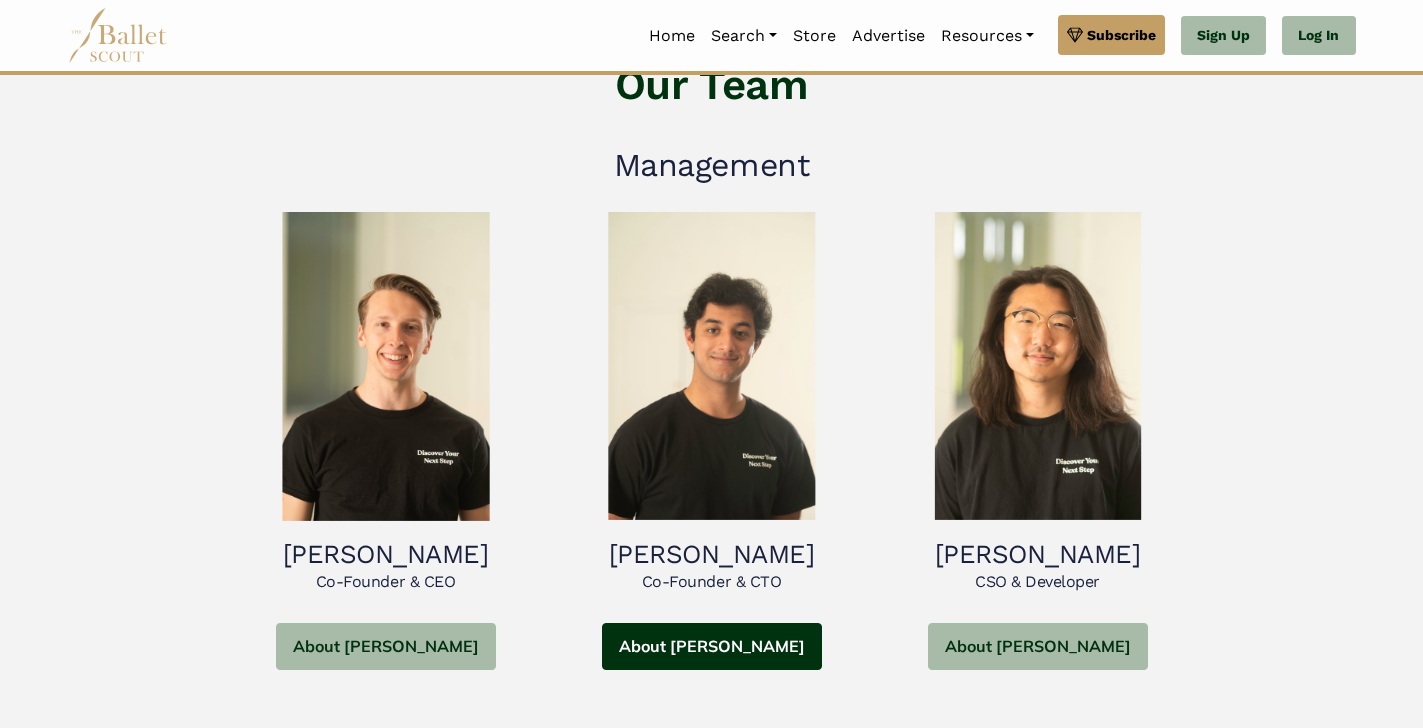 click on "About Sasha" at bounding box center (712, 646) 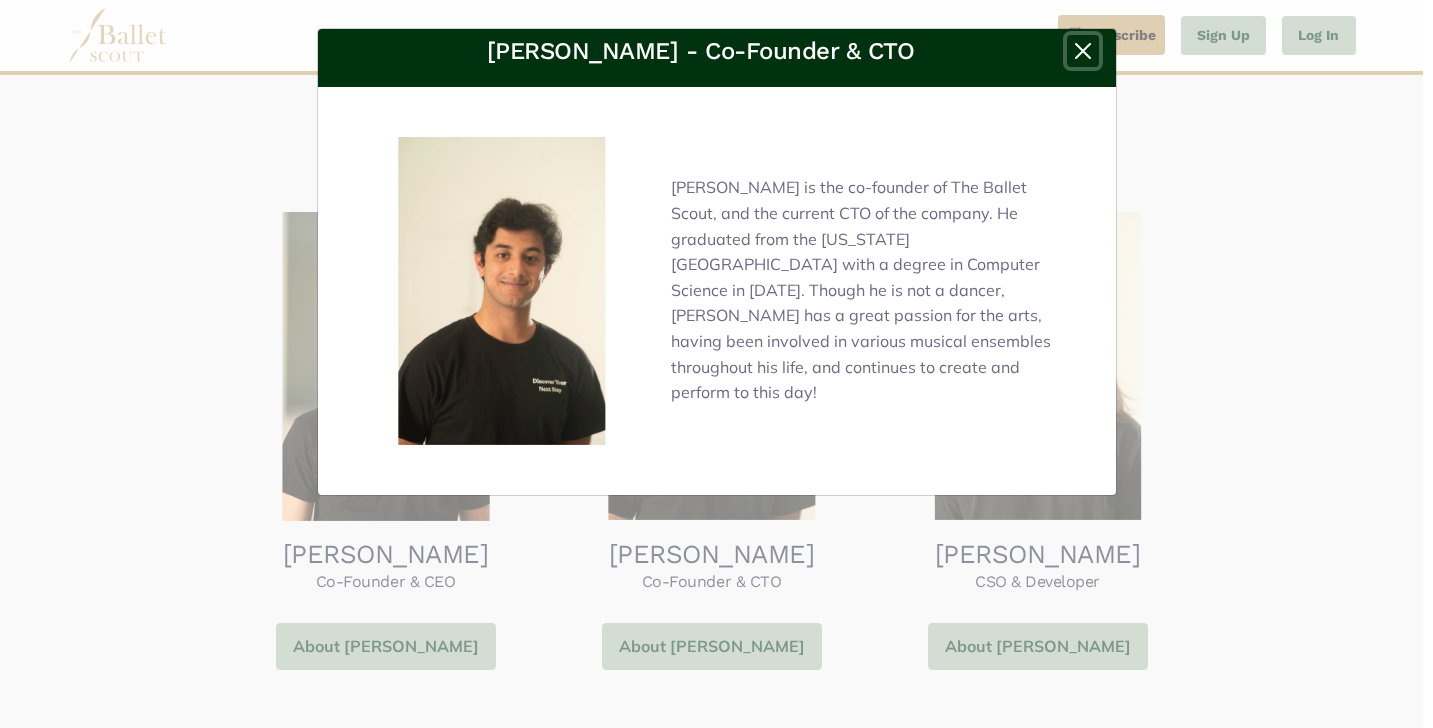 click at bounding box center [1083, 51] 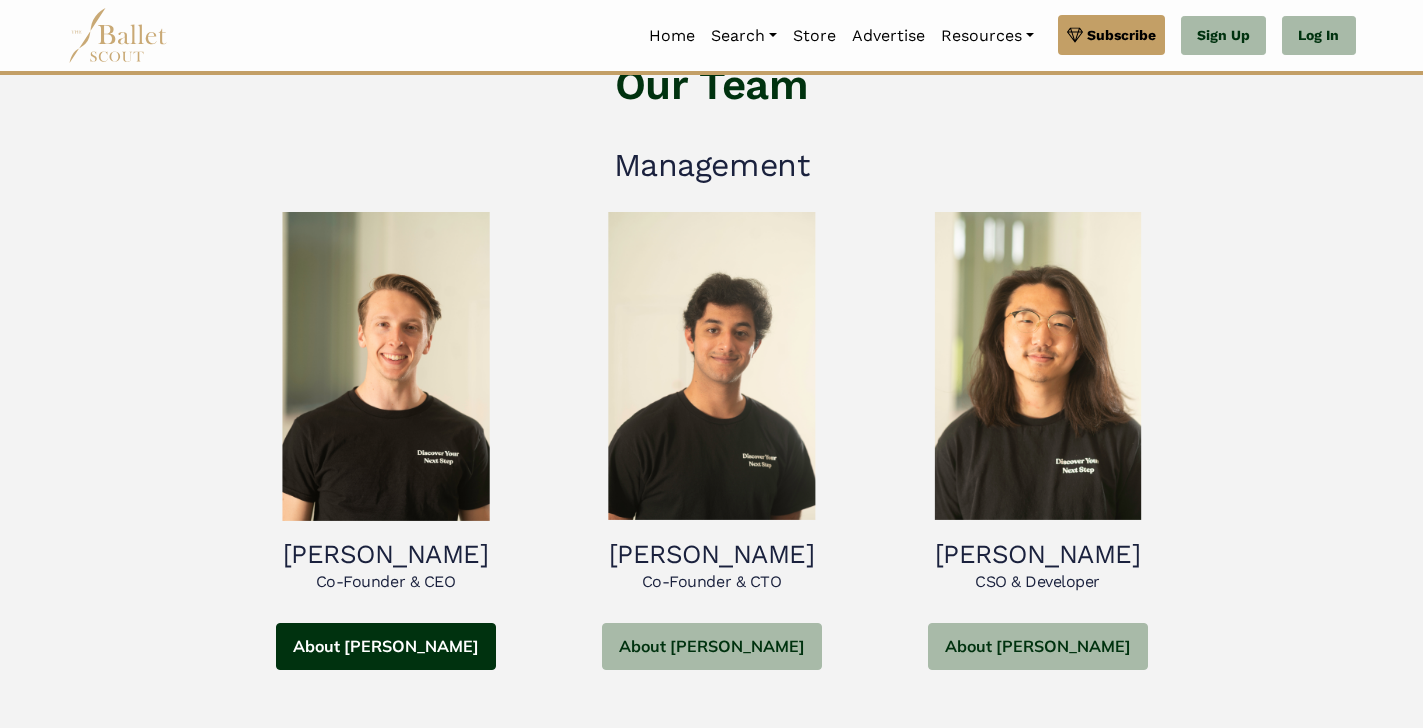 click on "About Robert" at bounding box center [386, 646] 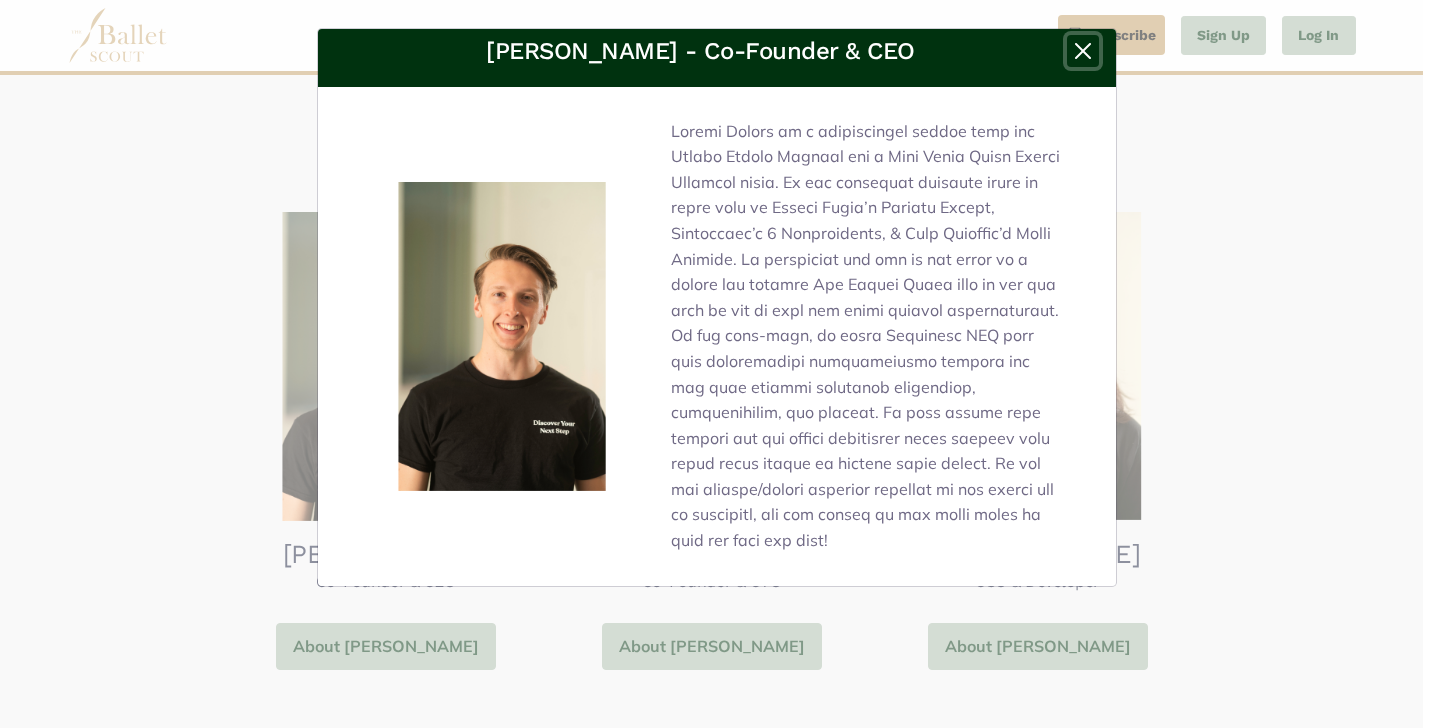 click at bounding box center (1083, 51) 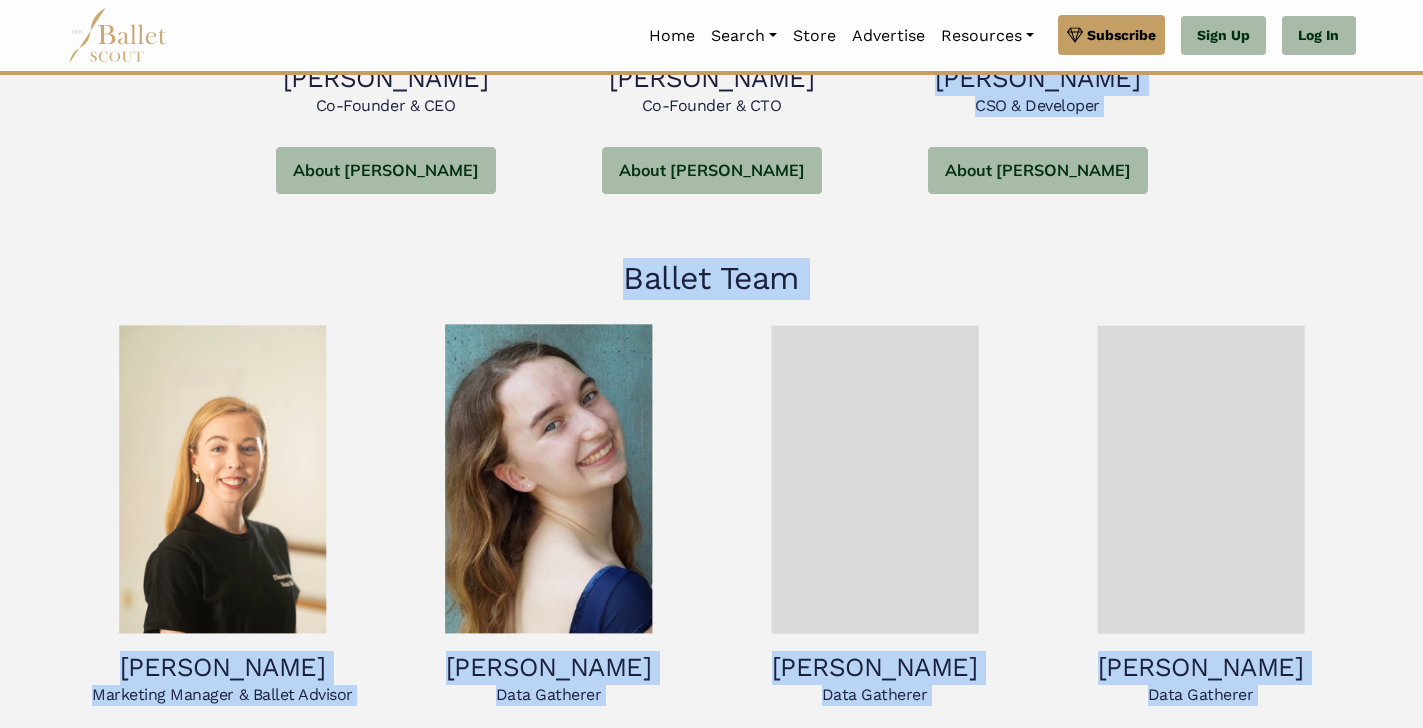 scroll, scrollTop: 1338, scrollLeft: 0, axis: vertical 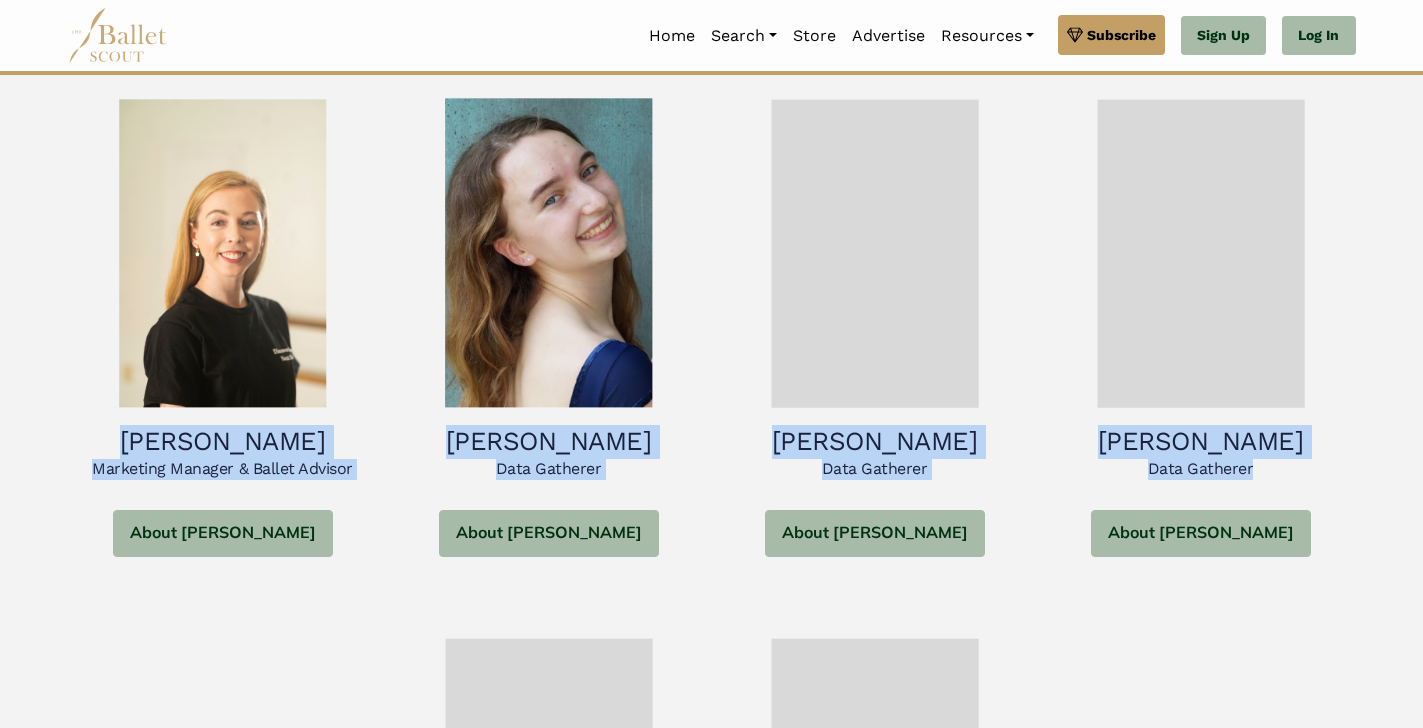 drag, startPoint x: 1198, startPoint y: 520, endPoint x: 1101, endPoint y: 602, distance: 127.01575 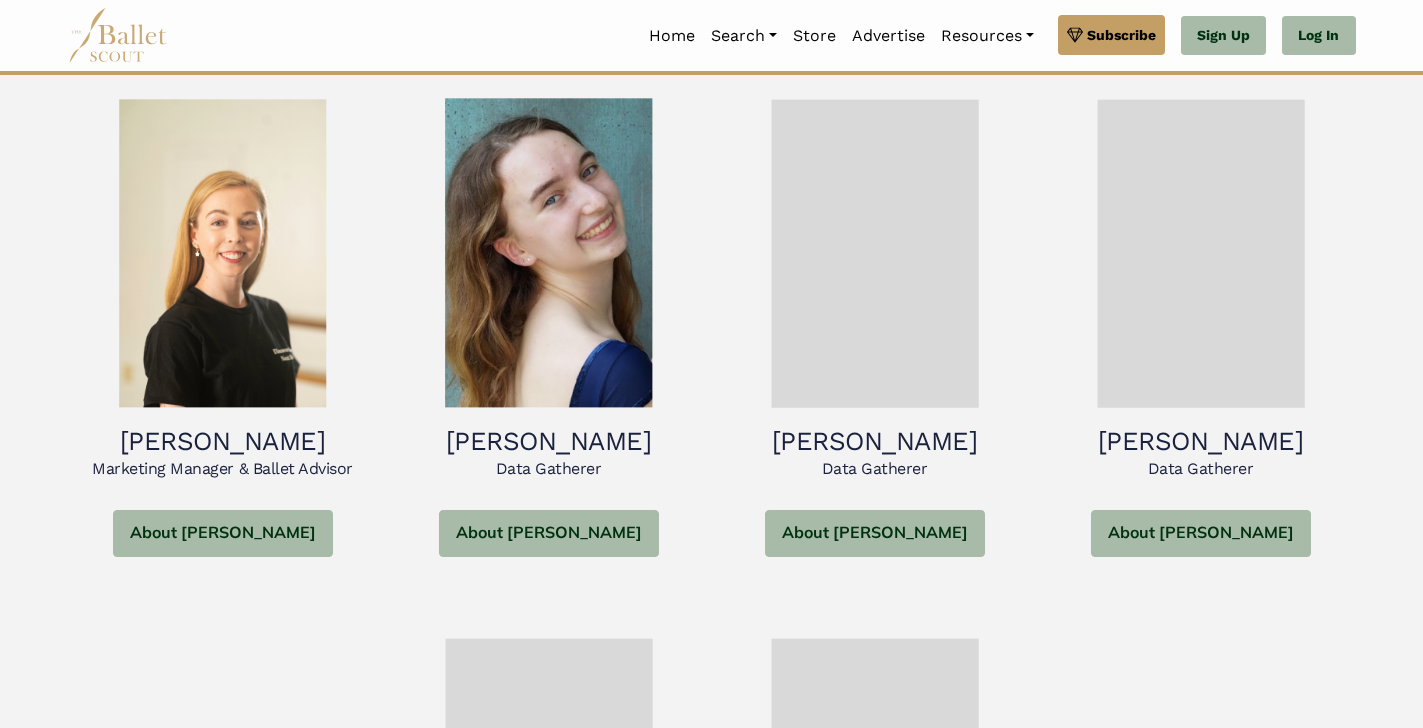 click on "Camille Kellems
Marketing Manager & Ballet Advisor
About Camille
Camille Kellems - Marketing Manager & Ballet Advisor
Katie Connell
Data Gatherer
About Katie
Katie Connell - Data Gatherer
Cassidy McAndrew
Data Gatherer" at bounding box center [712, 620] 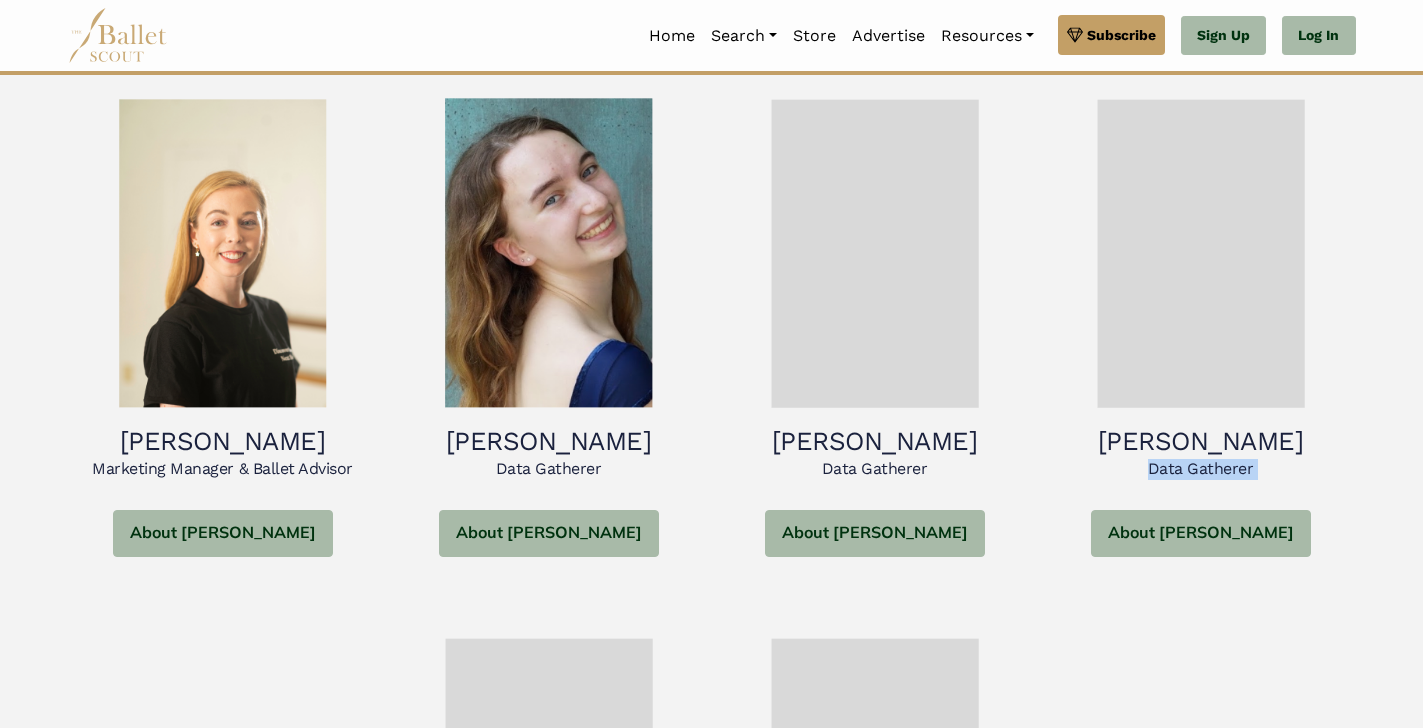 drag, startPoint x: 1102, startPoint y: 610, endPoint x: 1086, endPoint y: 464, distance: 146.8741 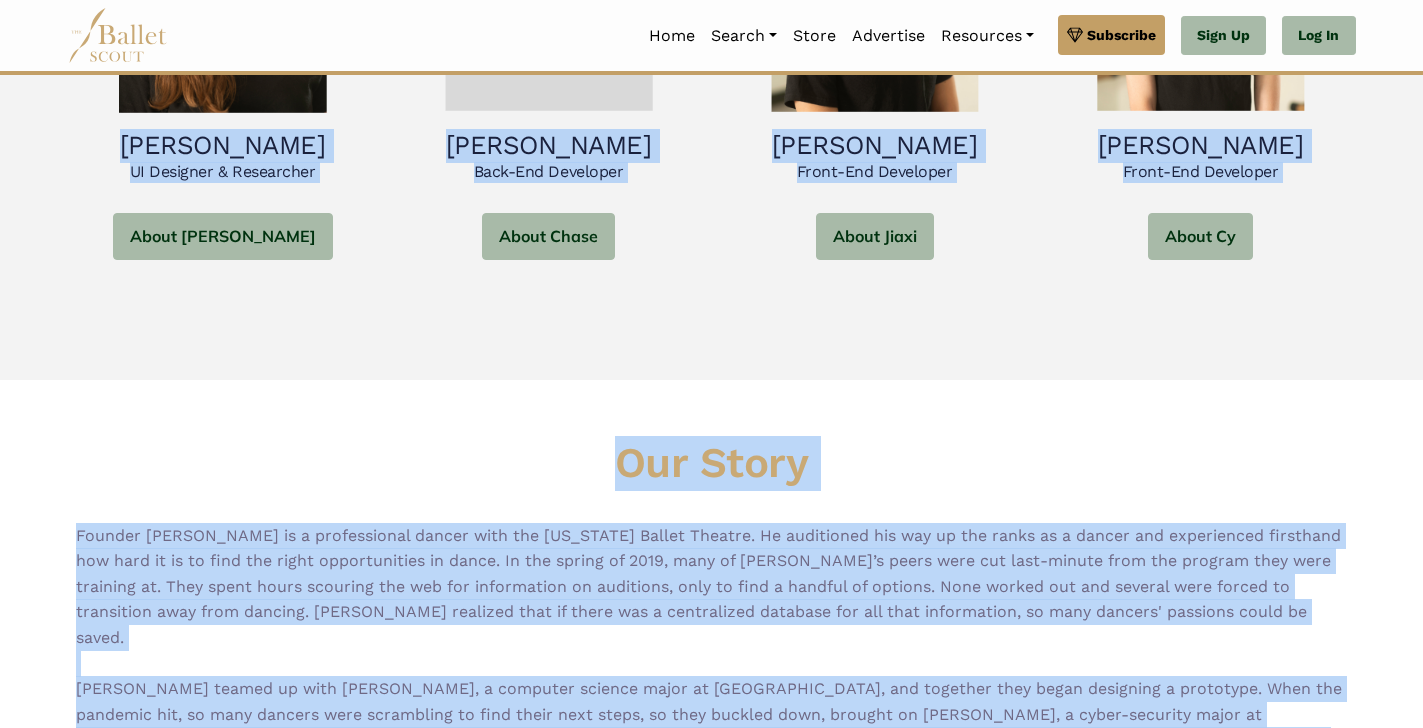 scroll, scrollTop: 2957, scrollLeft: 0, axis: vertical 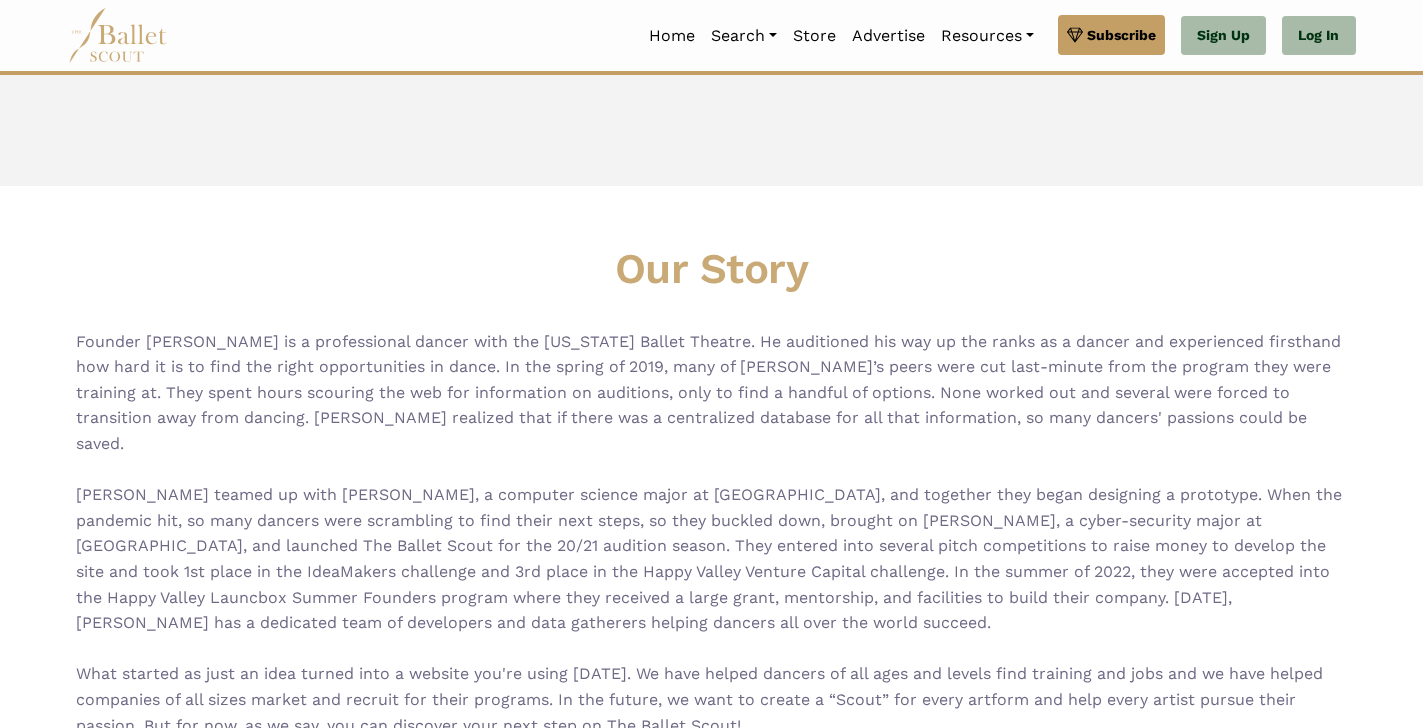 drag, startPoint x: 1072, startPoint y: 468, endPoint x: 1014, endPoint y: 202, distance: 272.24988 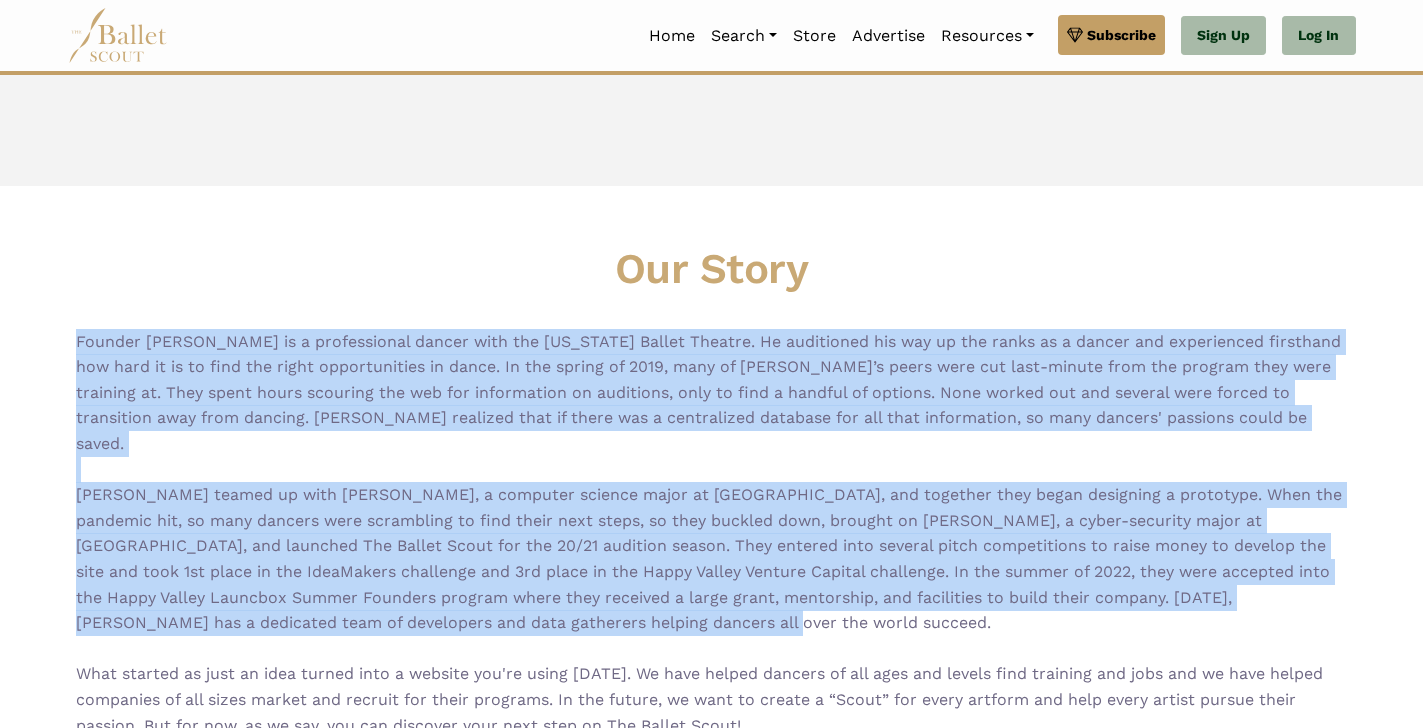 drag, startPoint x: 1007, startPoint y: 234, endPoint x: 957, endPoint y: 591, distance: 360.4844 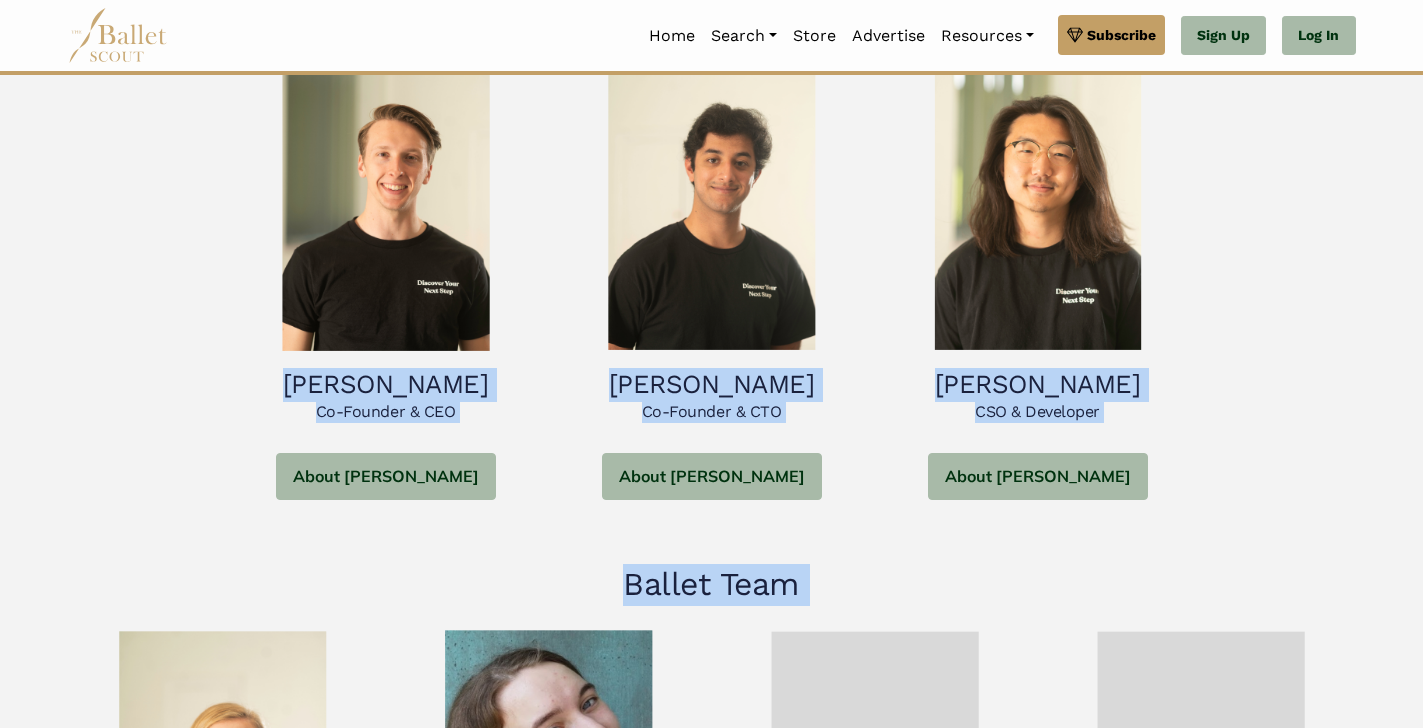 scroll, scrollTop: 0, scrollLeft: 0, axis: both 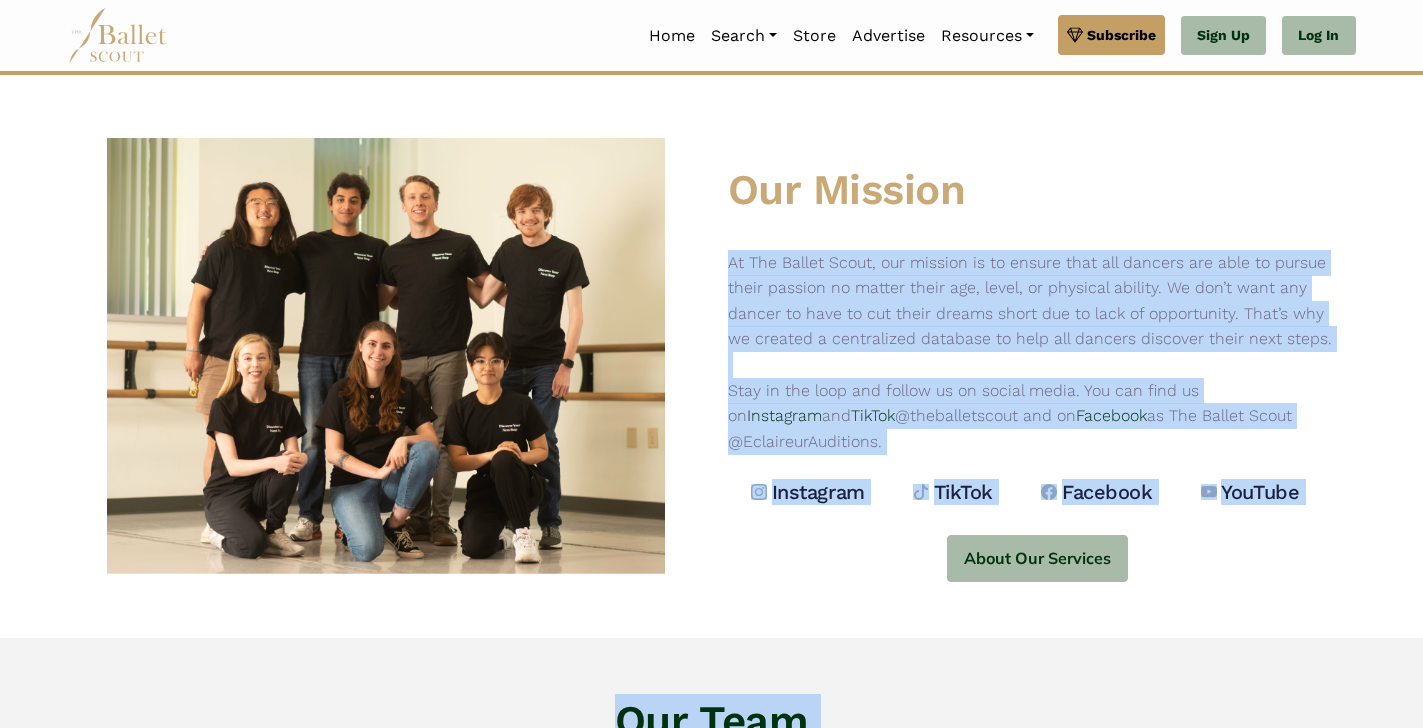 drag, startPoint x: 998, startPoint y: 539, endPoint x: 1021, endPoint y: 240, distance: 299.8833 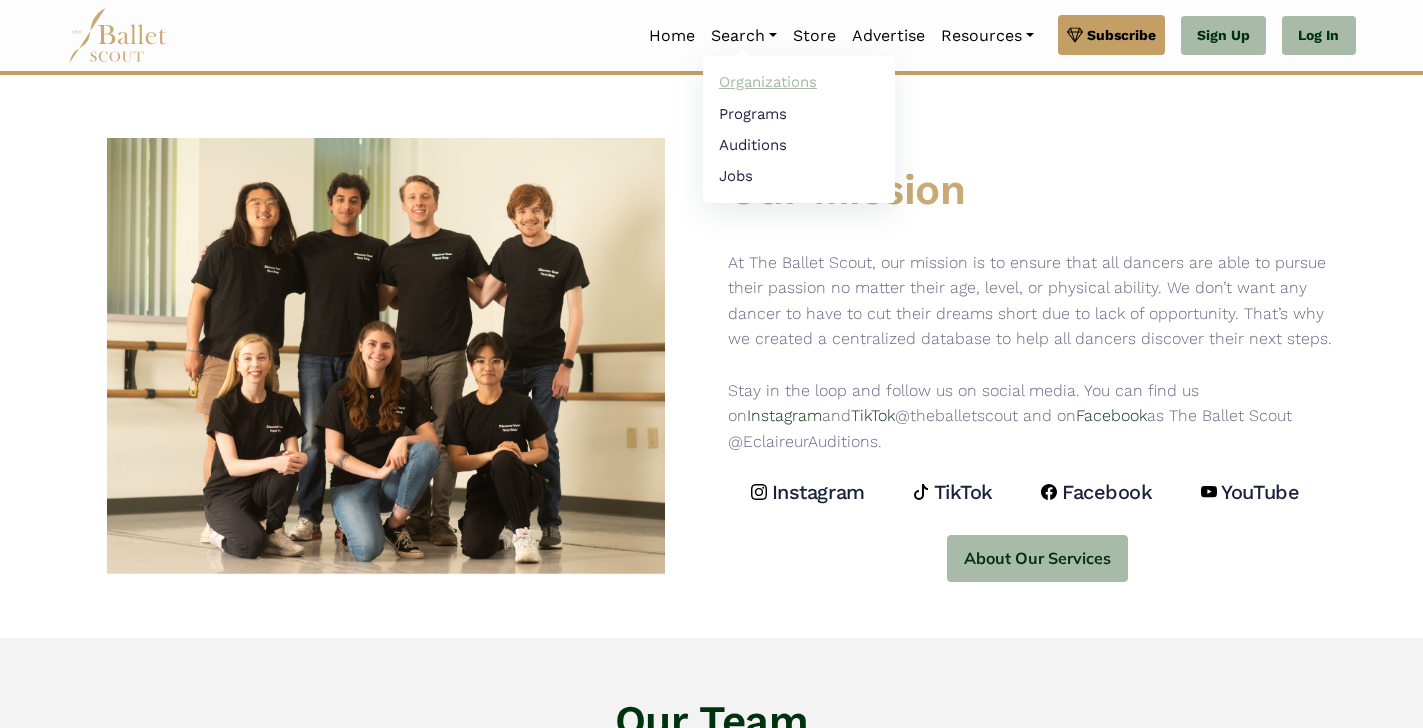 click on "Organizations" at bounding box center [799, 82] 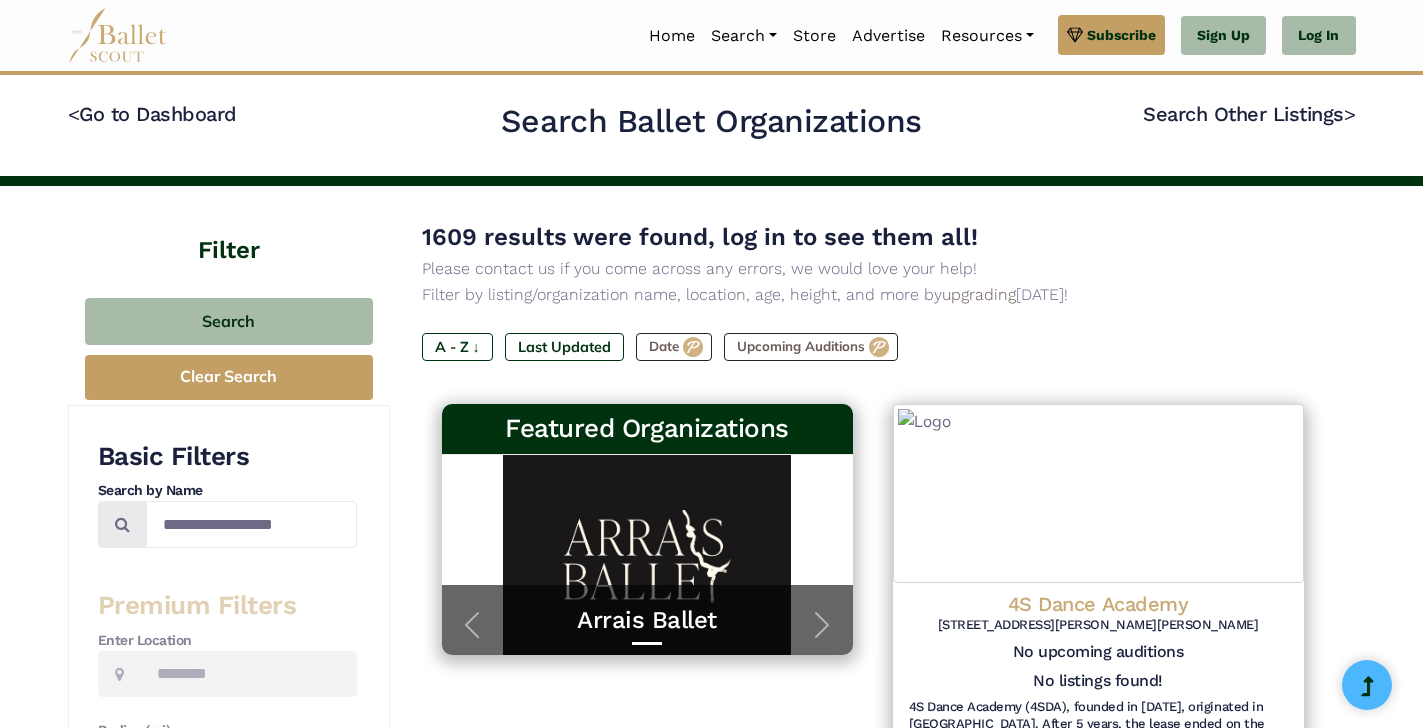 scroll, scrollTop: 0, scrollLeft: 0, axis: both 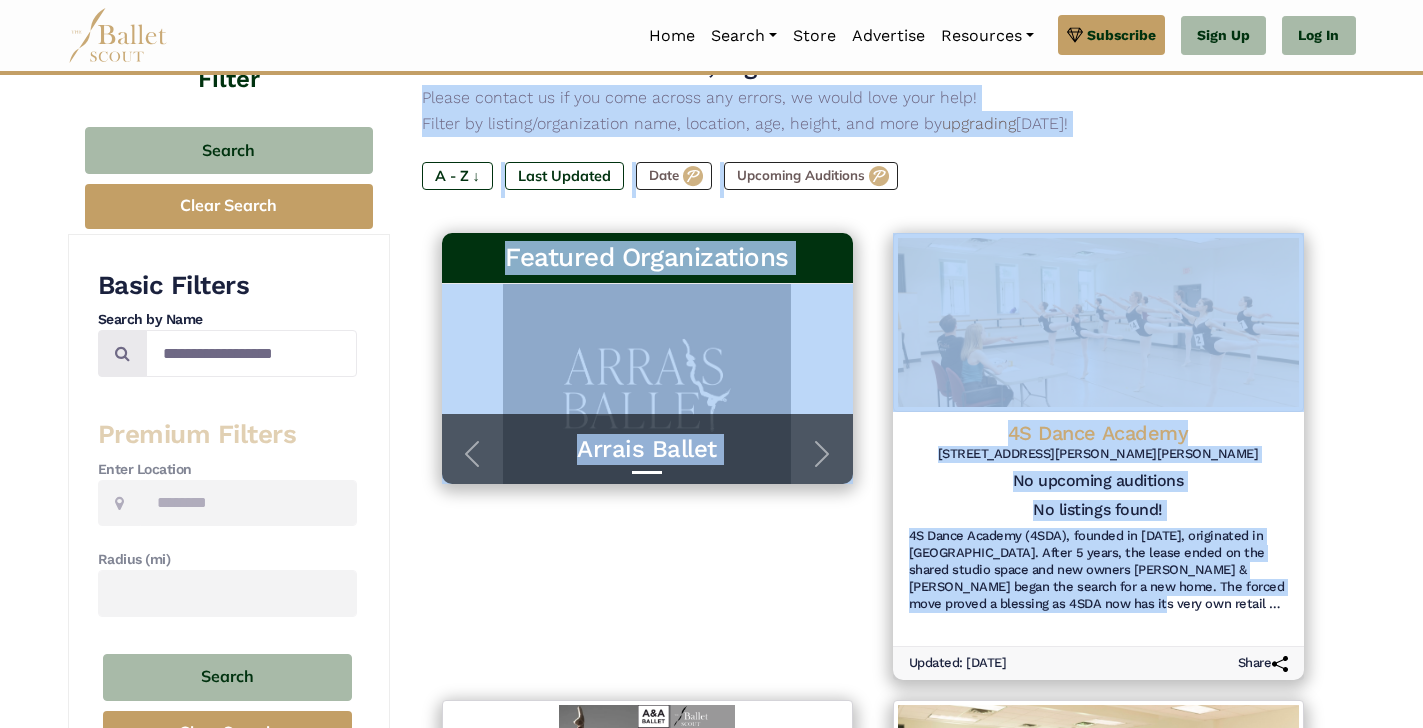 drag, startPoint x: 993, startPoint y: 241, endPoint x: 1058, endPoint y: 142, distance: 118.43141 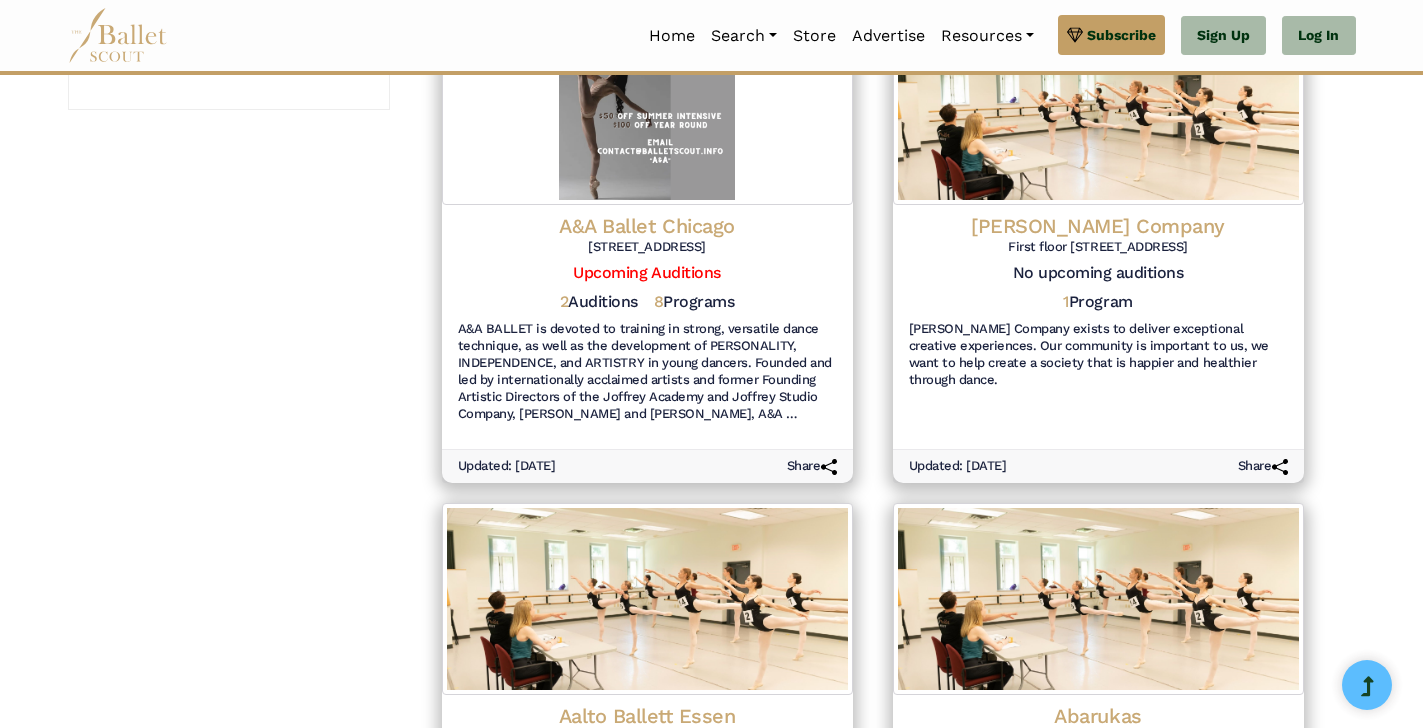 scroll, scrollTop: 0, scrollLeft: 0, axis: both 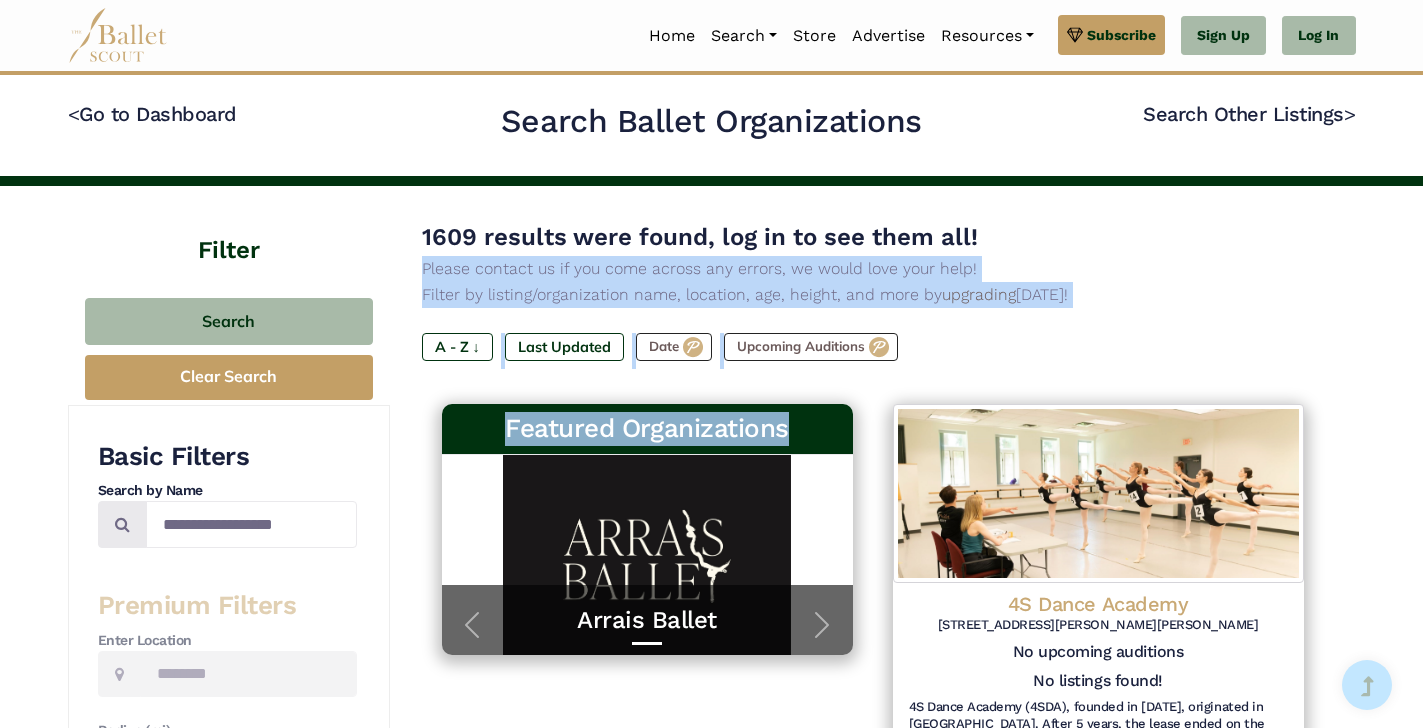 drag, startPoint x: 427, startPoint y: 582, endPoint x: 411, endPoint y: 279, distance: 303.42215 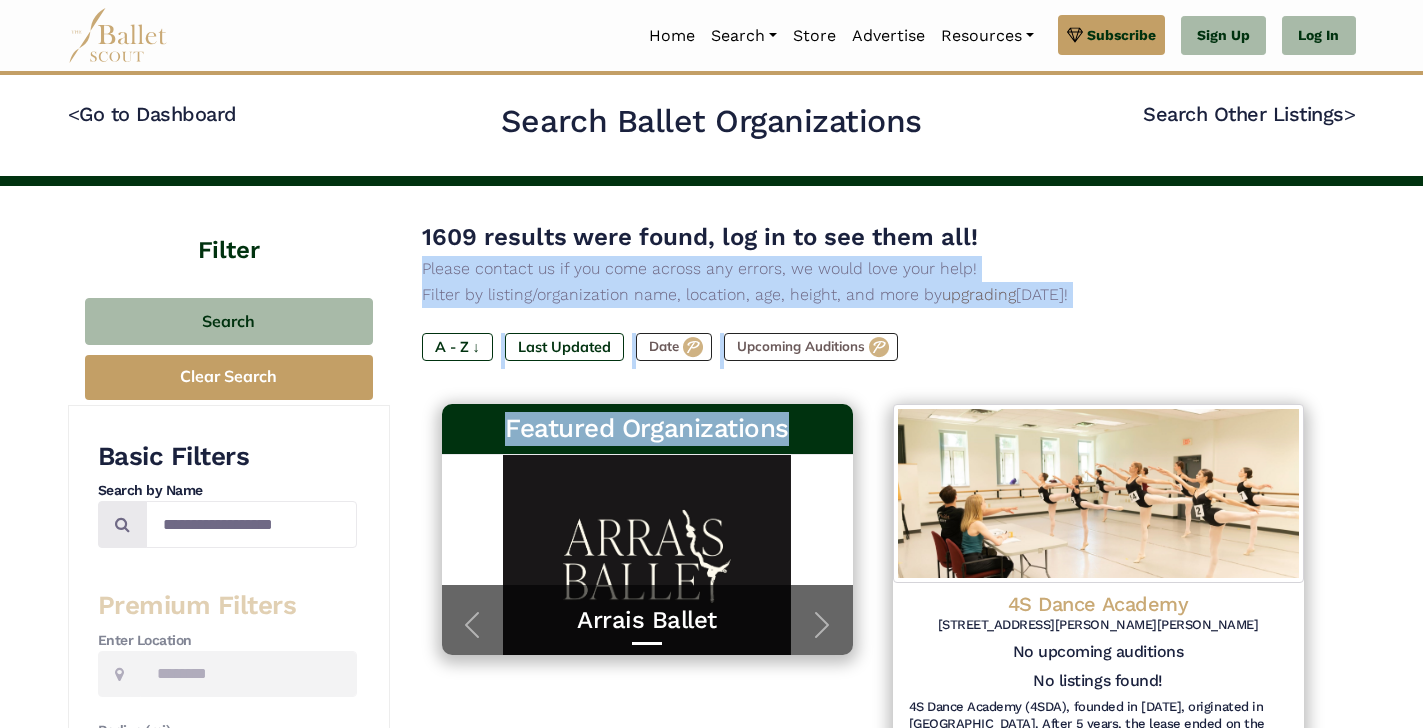 click on "Please contact us if you come across any errors, we would love your help!" at bounding box center (873, 269) 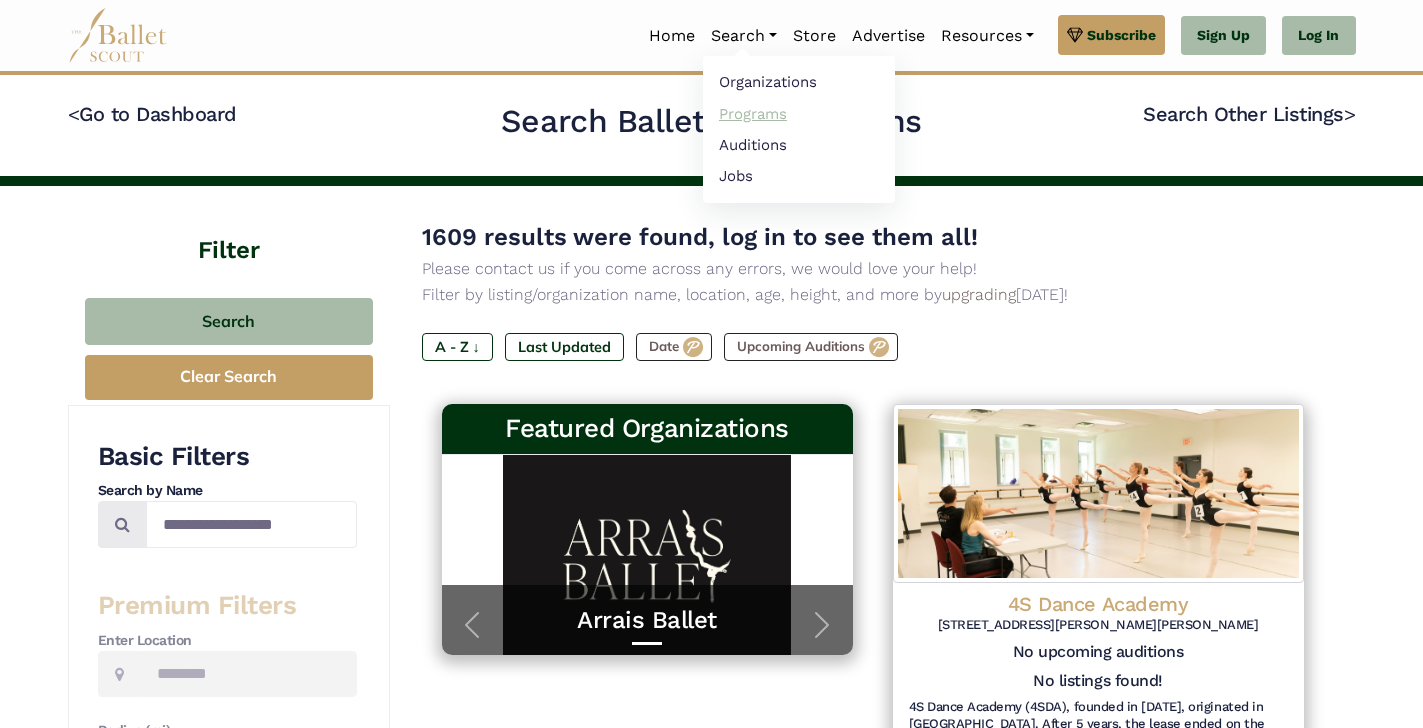 click on "Programs" at bounding box center [799, 113] 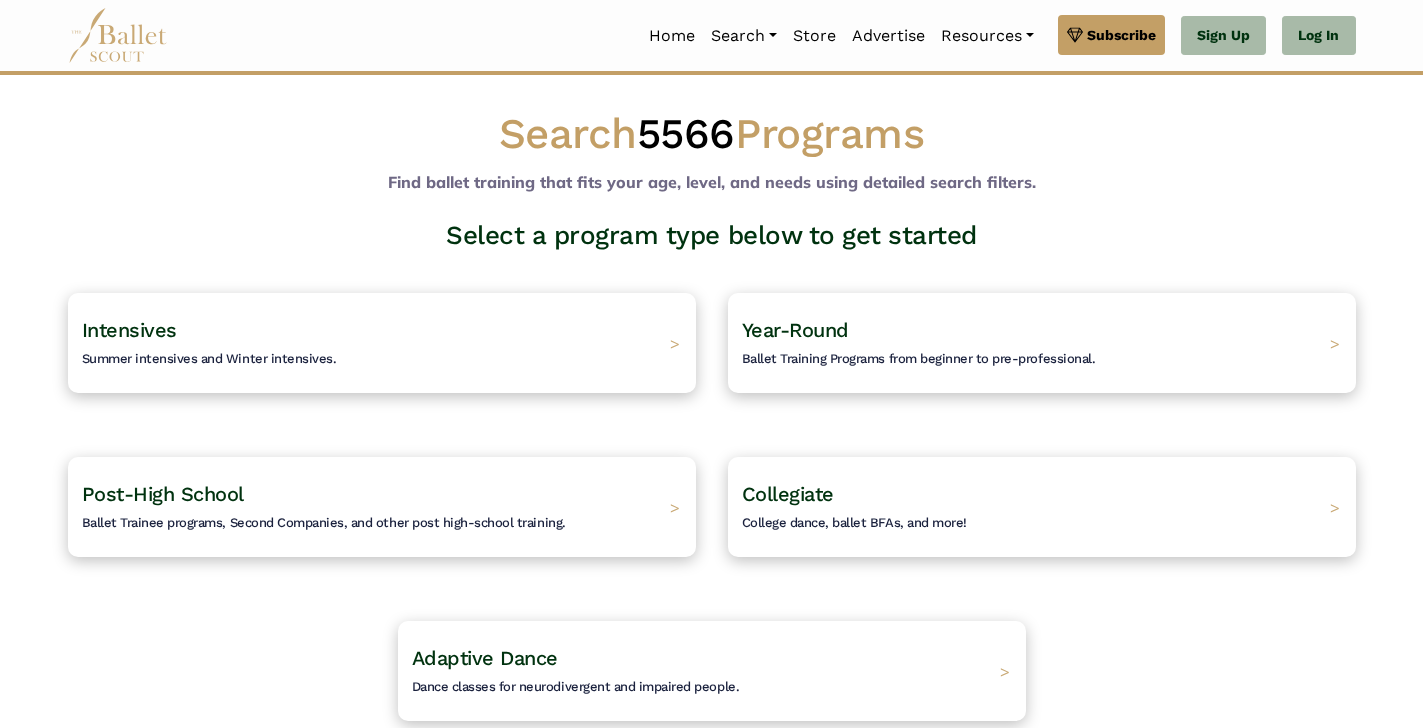 scroll, scrollTop: 0, scrollLeft: 0, axis: both 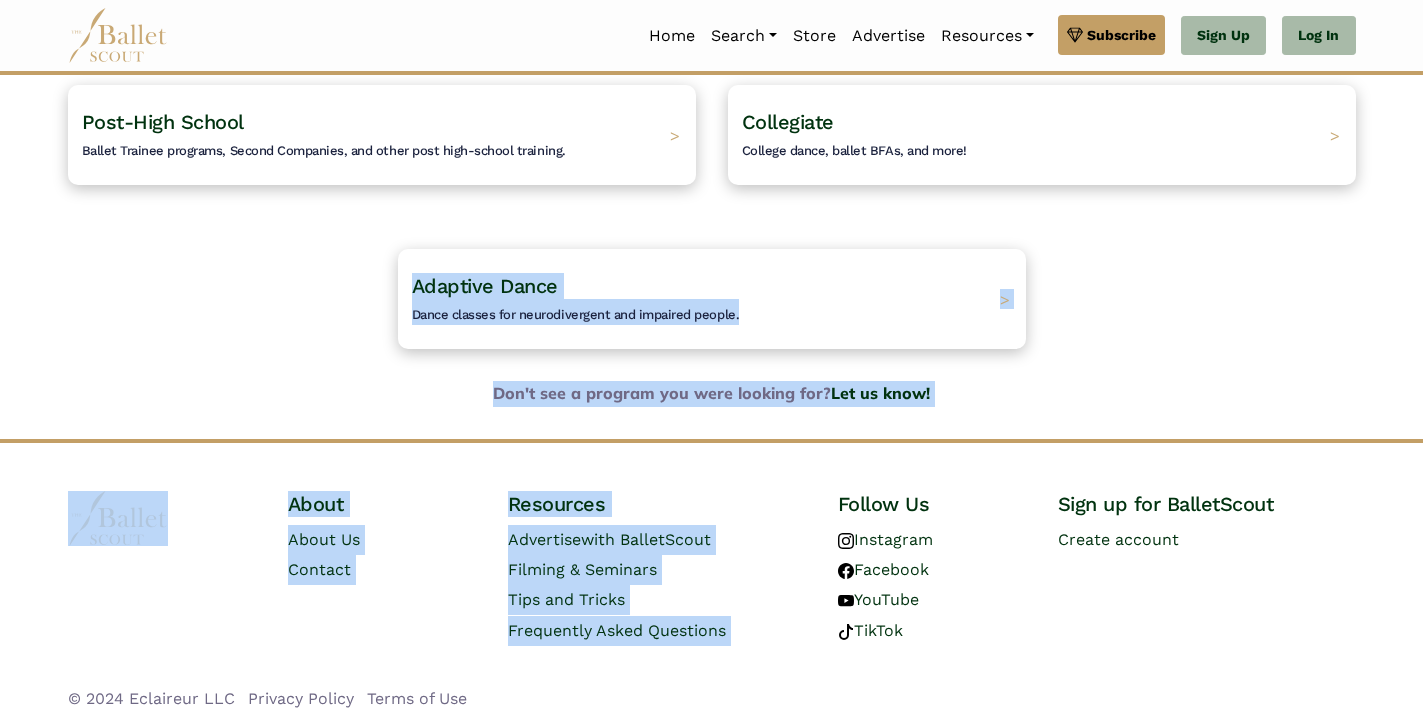drag, startPoint x: 783, startPoint y: 607, endPoint x: 826, endPoint y: 455, distance: 157.96518 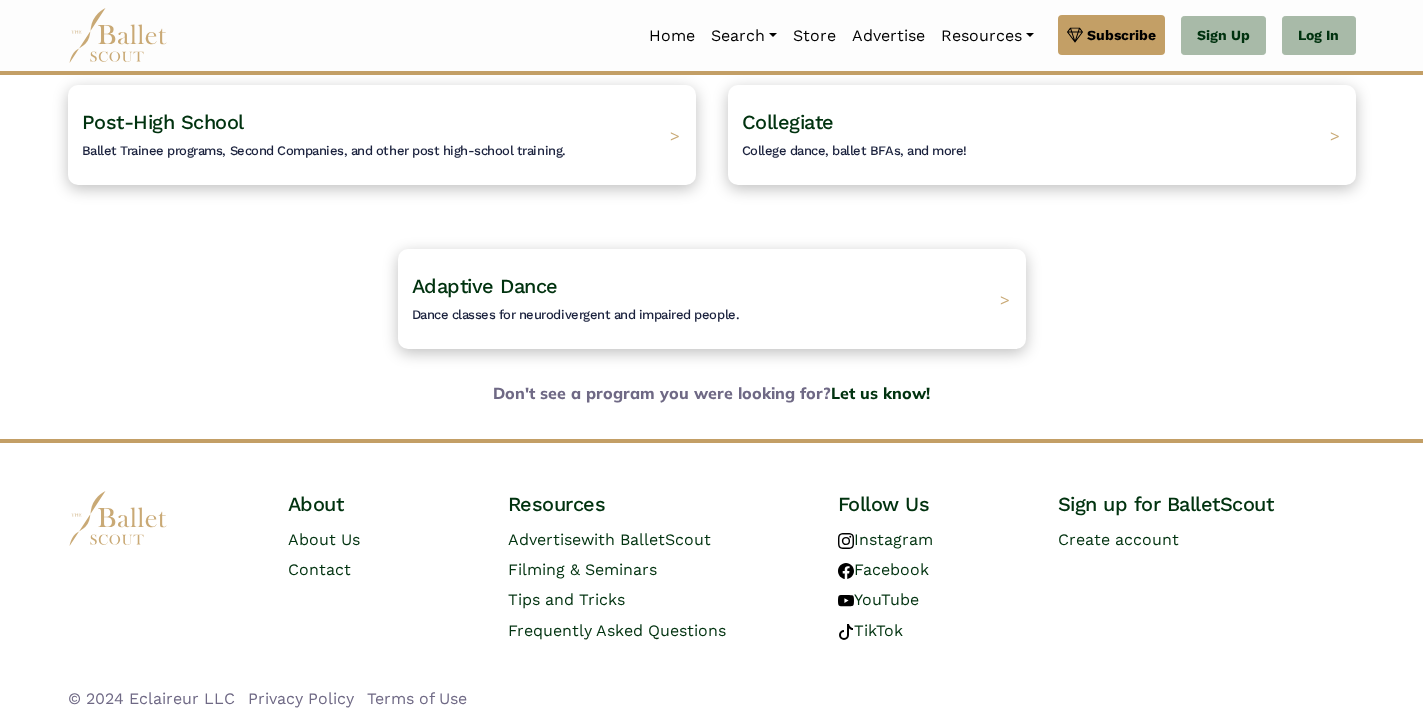 click on "Premium Feature
Make this audition season count. Upgrade to premium for access to tools and resources that will help you stay ahead of the game.
About Premium
Cancel
Loading...
Please Wait
Organizations Programs Jobs" at bounding box center [711, 178] 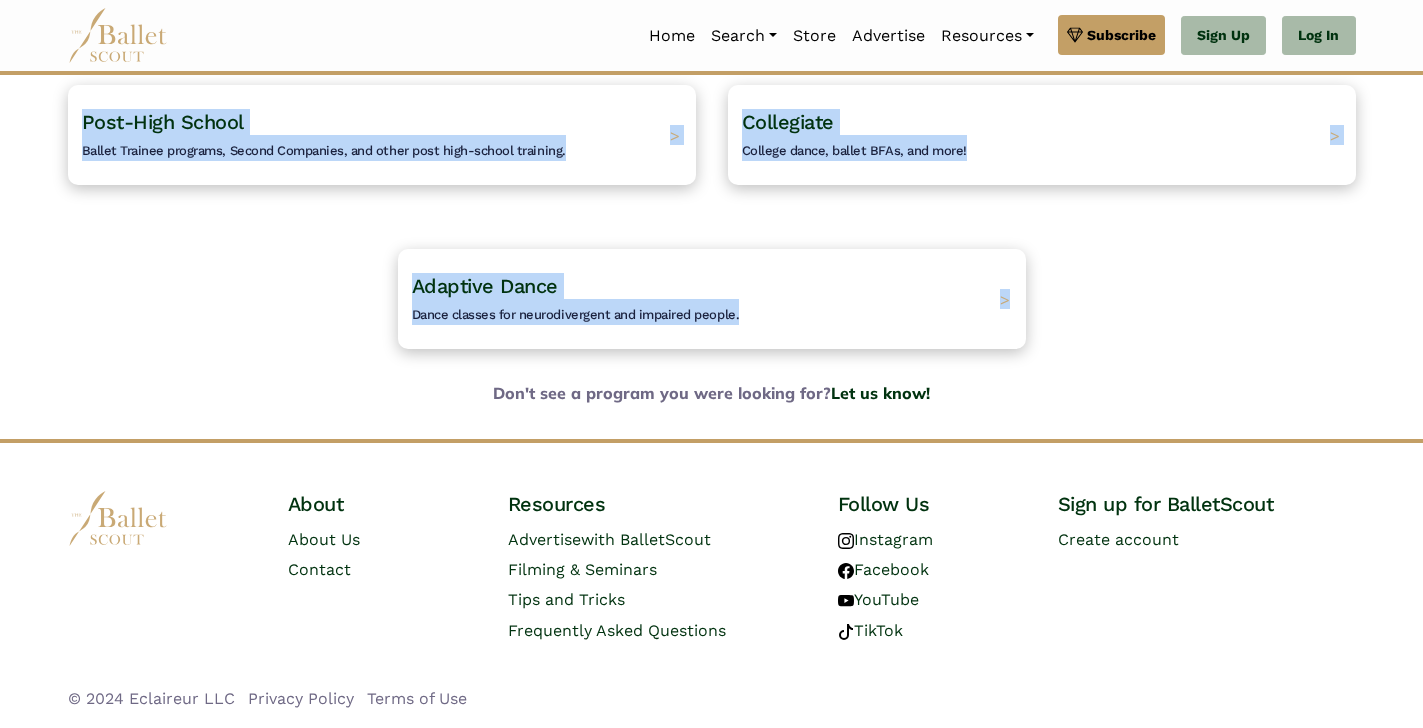 scroll, scrollTop: 0, scrollLeft: 0, axis: both 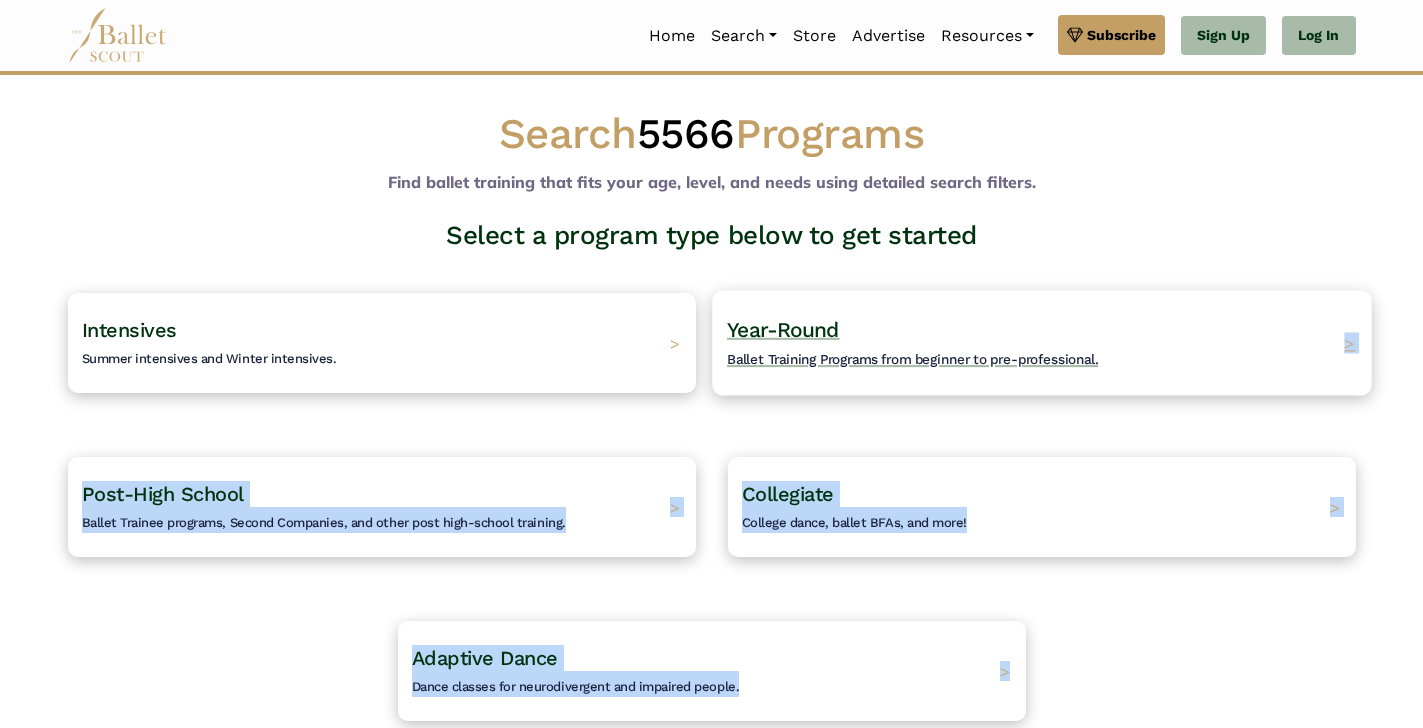 drag, startPoint x: 1045, startPoint y: 302, endPoint x: 1034, endPoint y: 392, distance: 90.66973 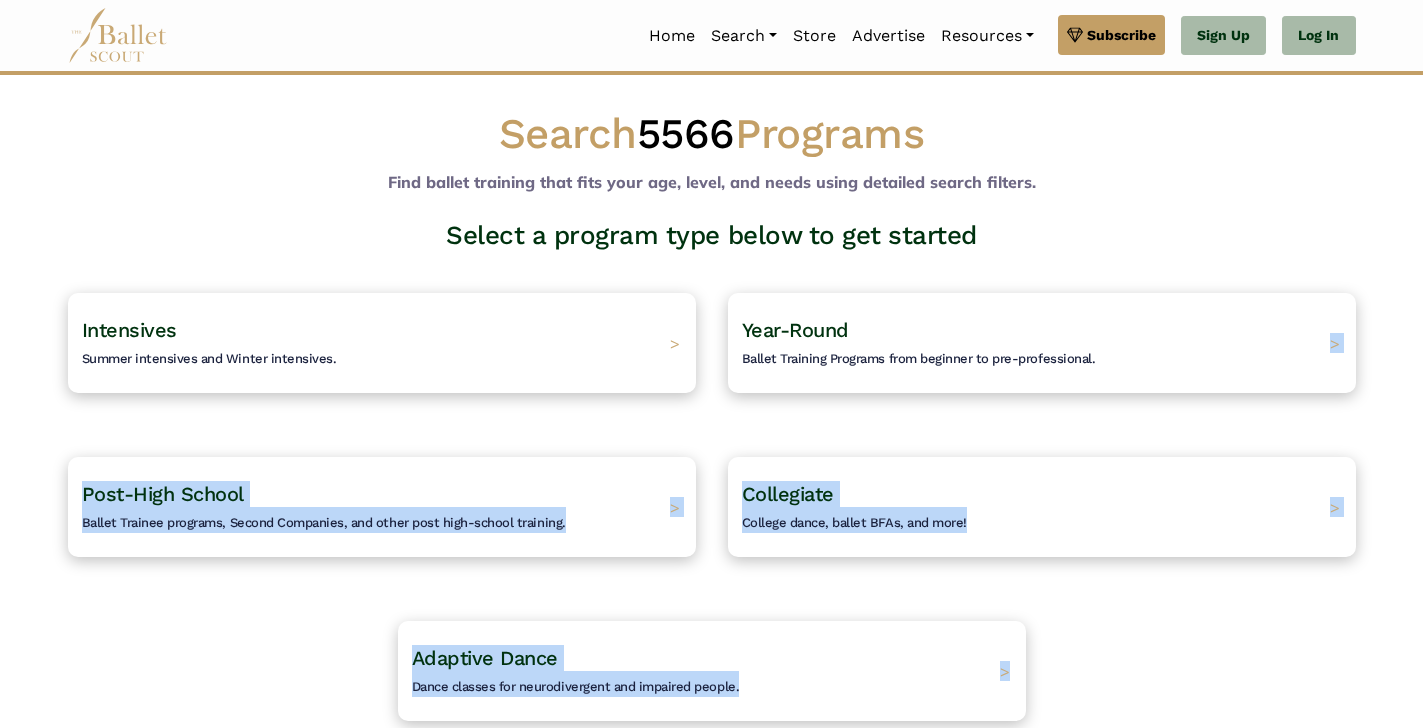 click on "Year-Round Ballet Training
Programs from beginner to pre-professional.
>" at bounding box center [1042, 343] 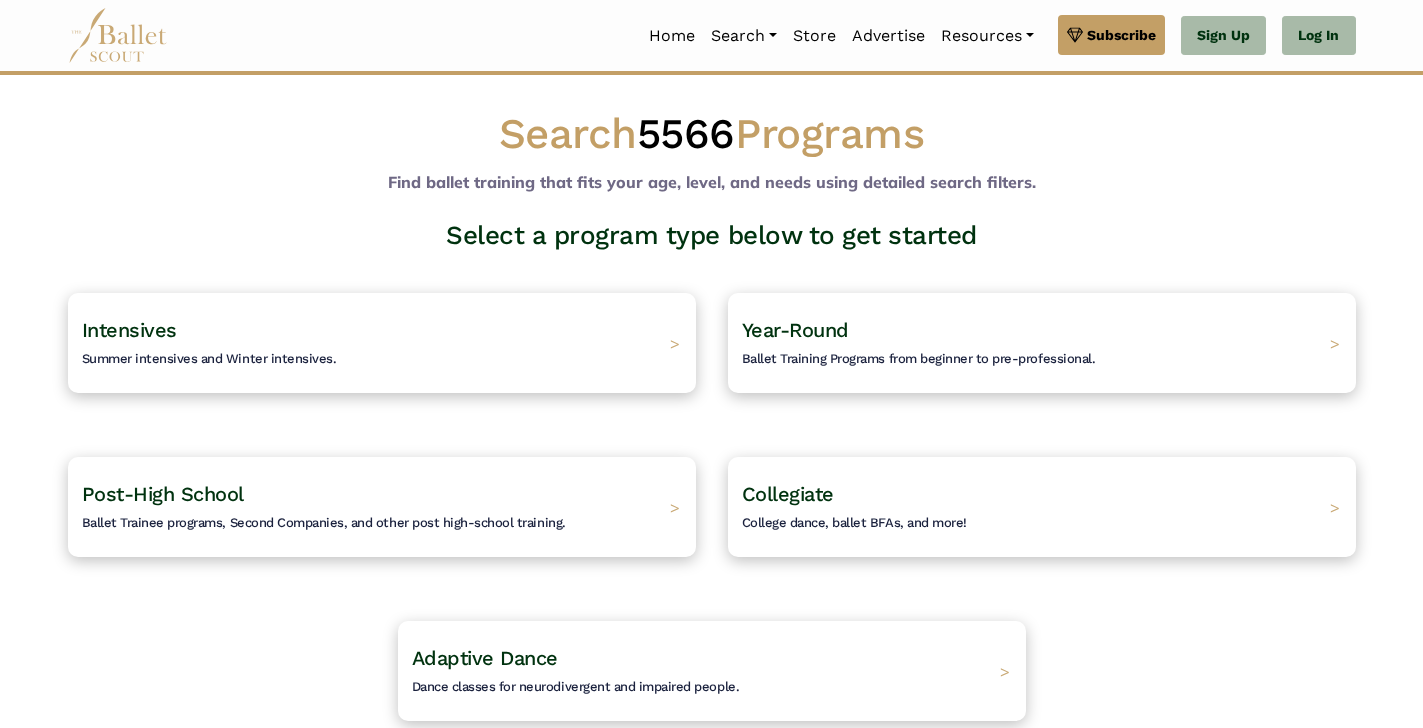 click on "Year-Round Ballet Training
Programs from beginner to pre-professional.
>" at bounding box center (1042, 343) 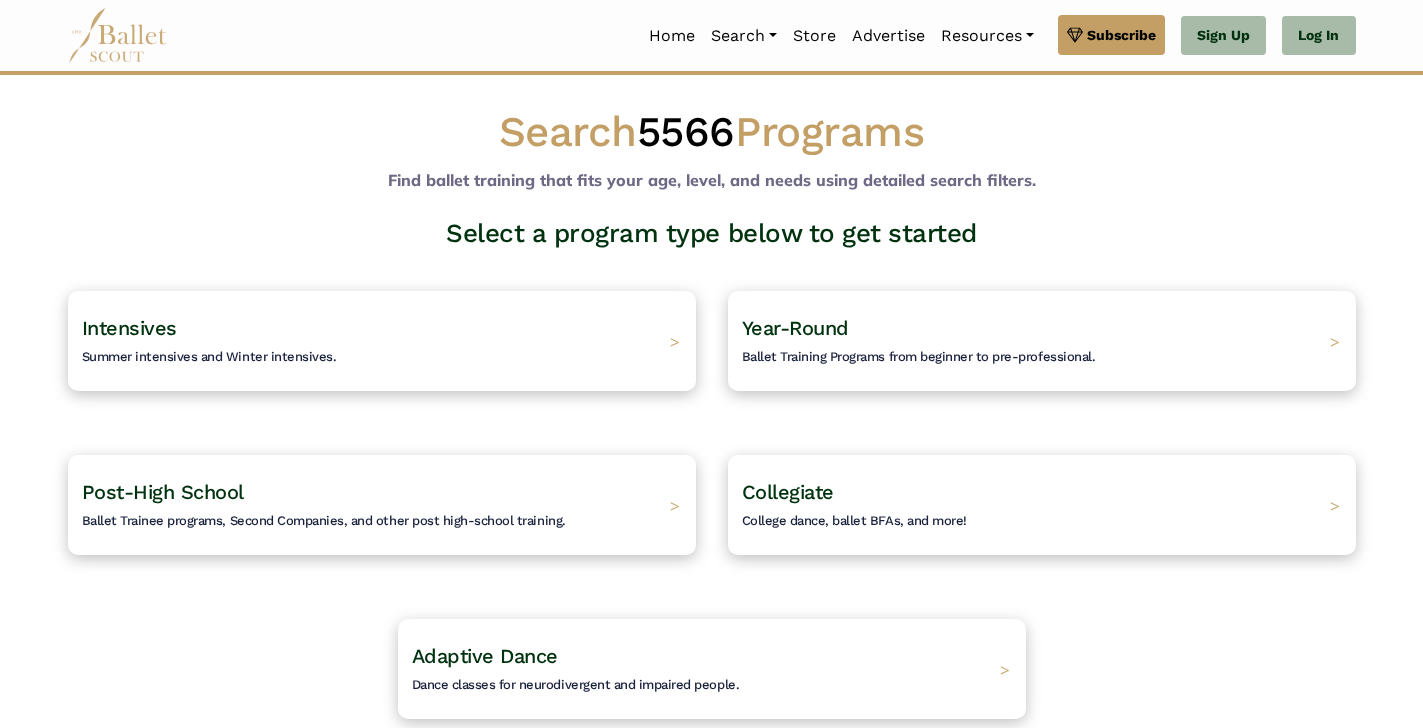 scroll, scrollTop: 0, scrollLeft: 0, axis: both 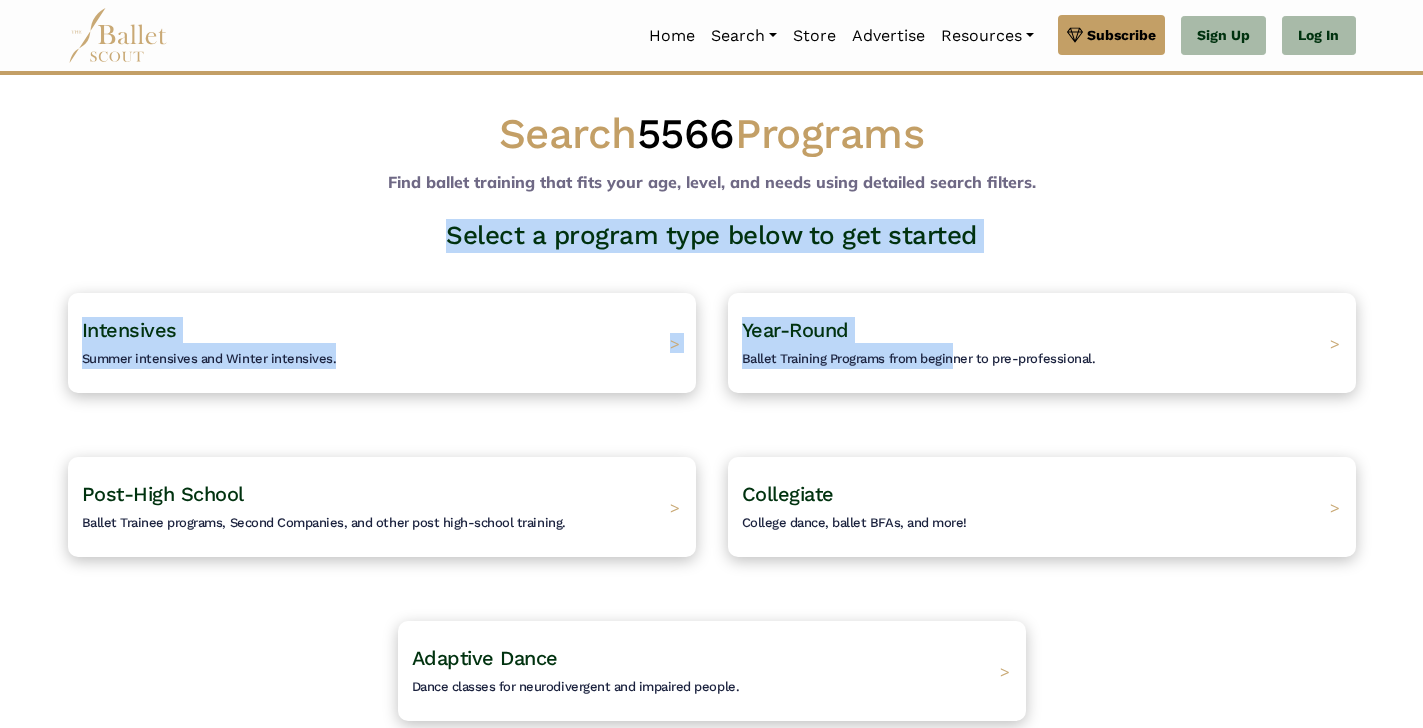 drag, startPoint x: 923, startPoint y: 198, endPoint x: 922, endPoint y: 78, distance: 120.004166 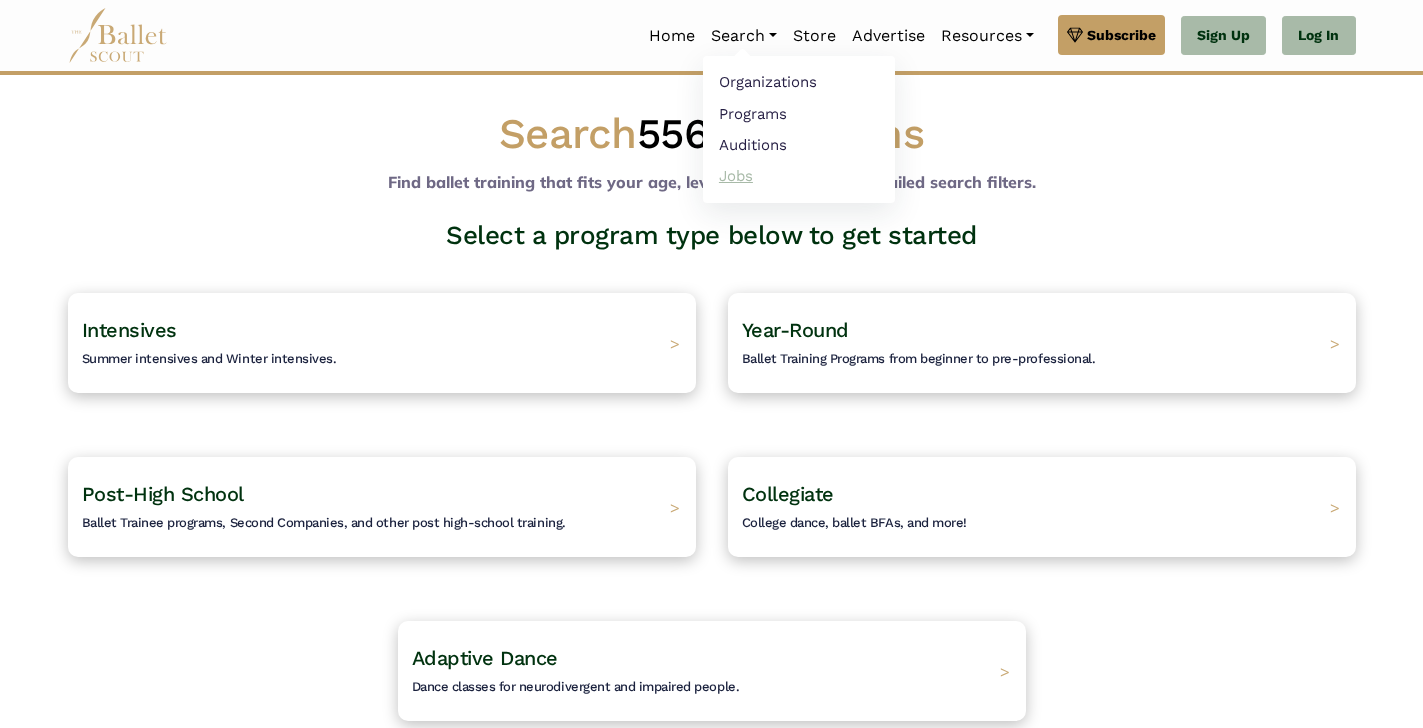 click on "Jobs" at bounding box center [799, 175] 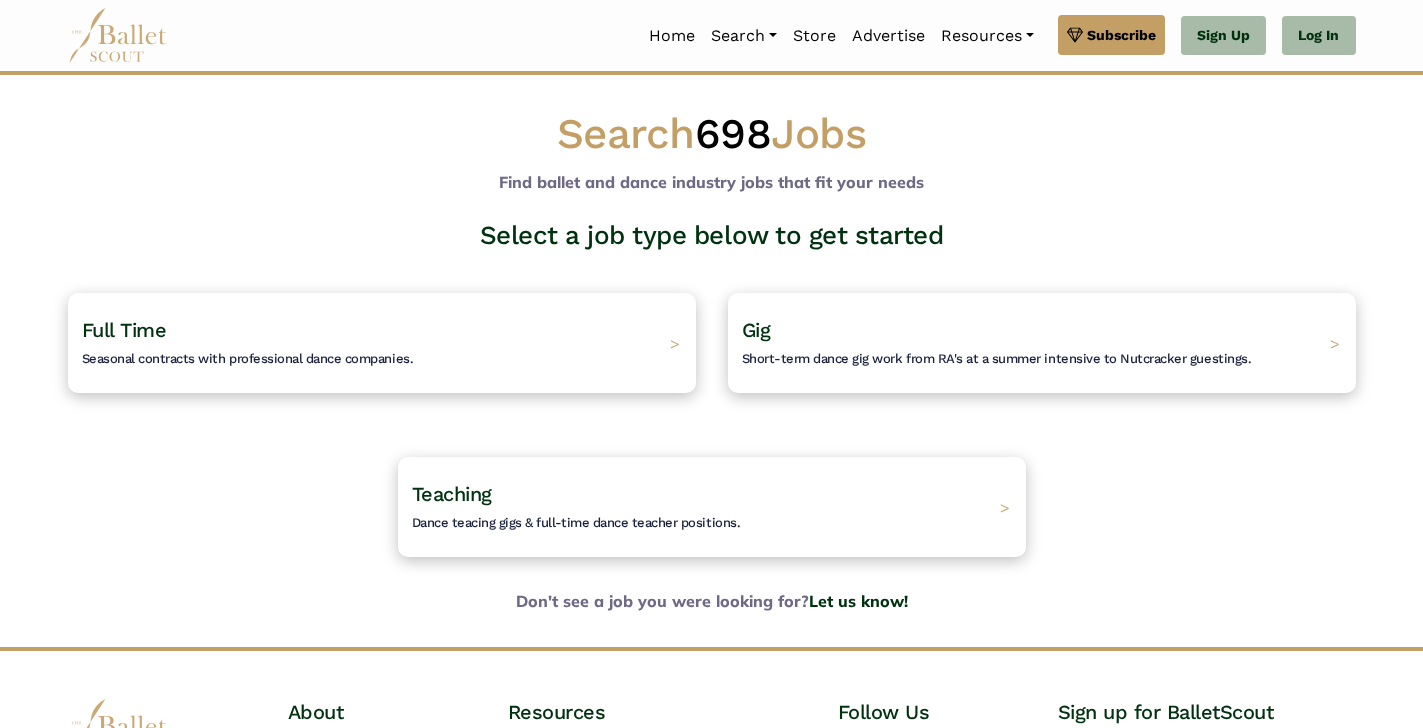 scroll, scrollTop: 0, scrollLeft: 0, axis: both 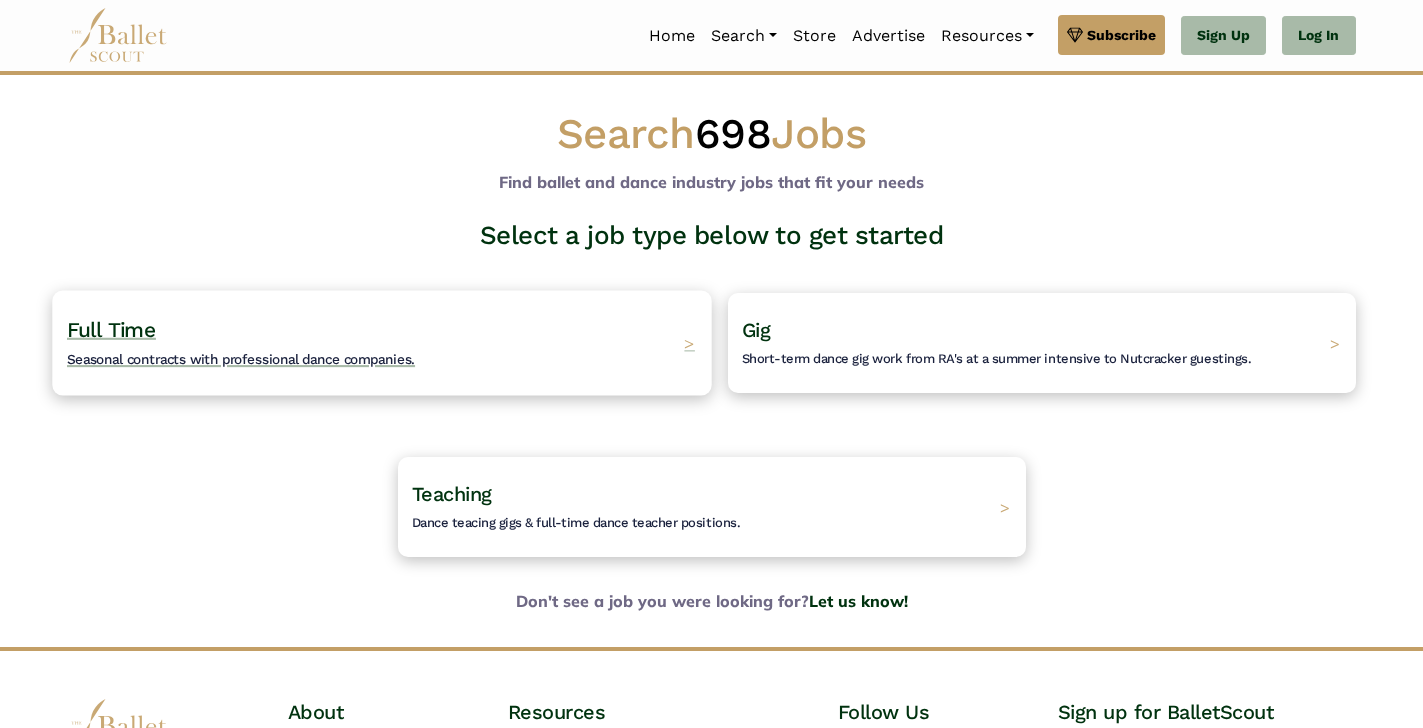 click on "Full Time Seasonal
contracts with professional dance companies." at bounding box center [241, 343] 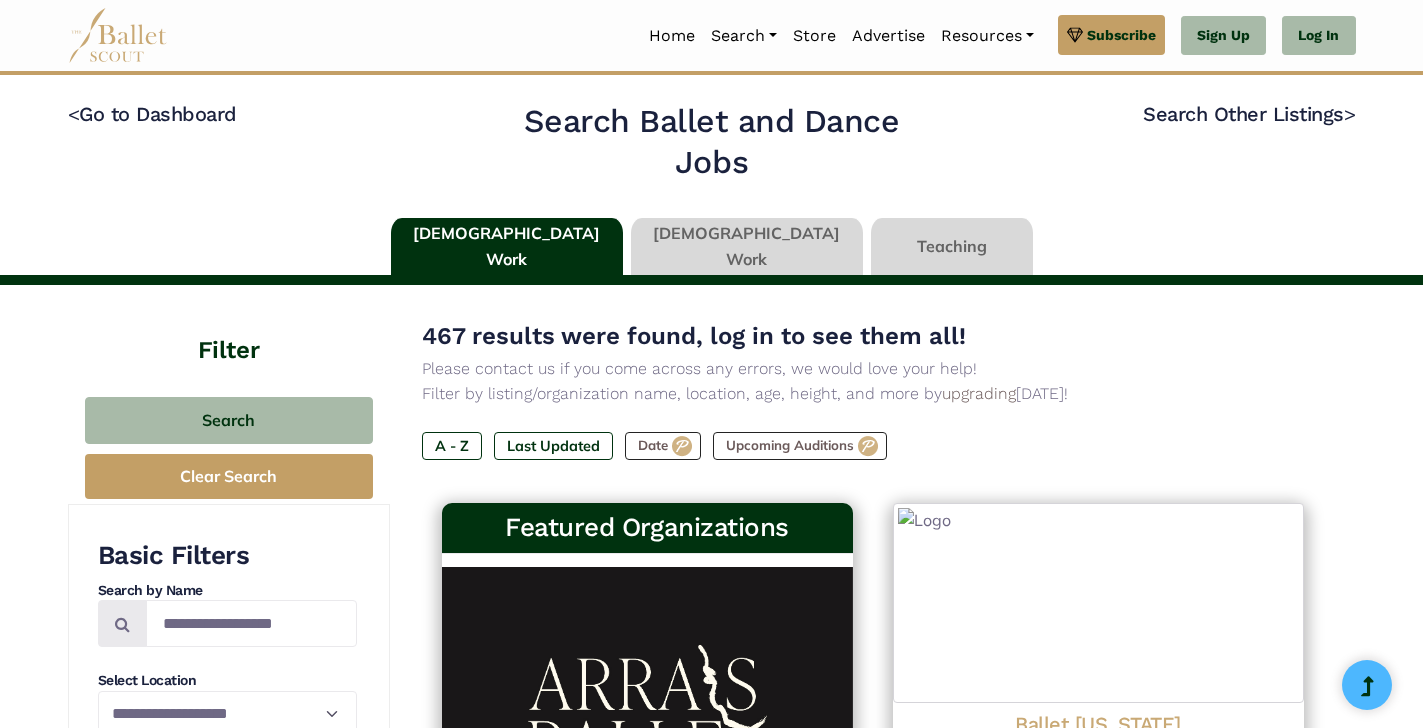 scroll, scrollTop: 0, scrollLeft: 0, axis: both 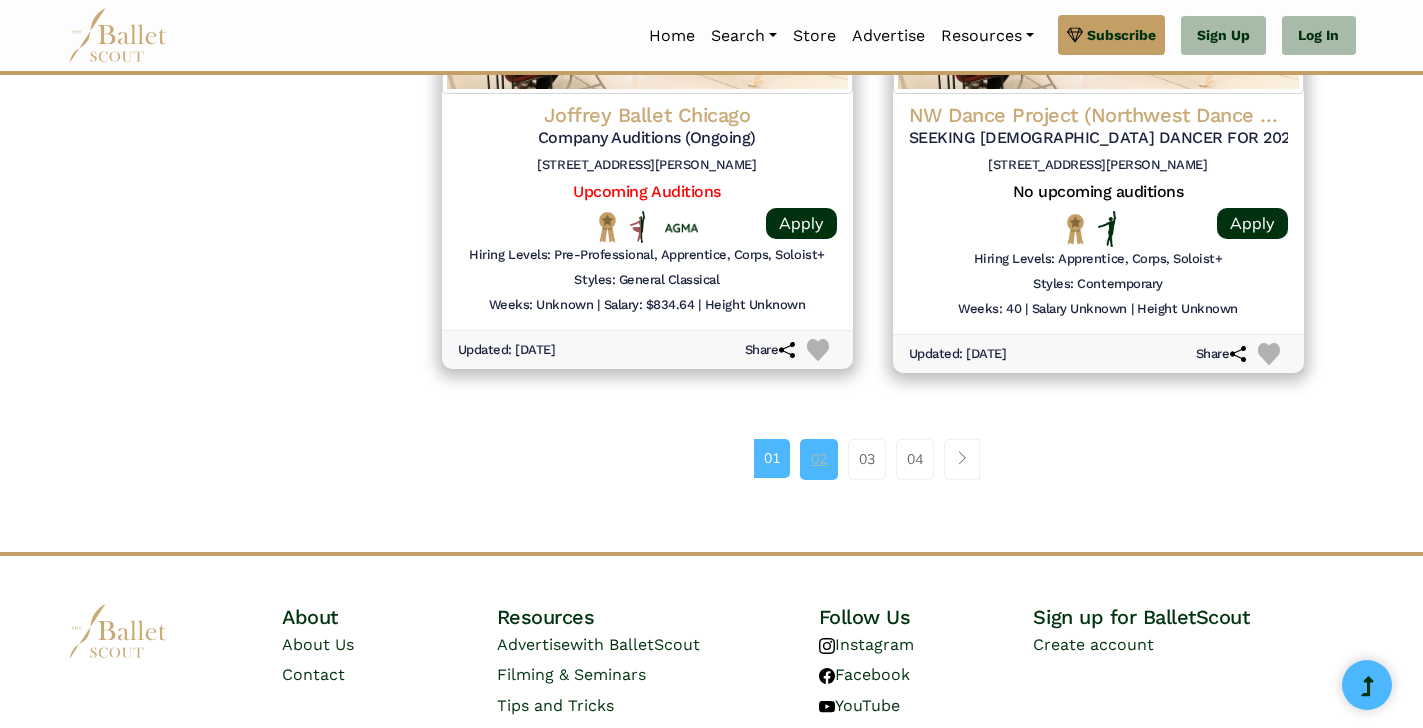 click on "02" at bounding box center [819, 459] 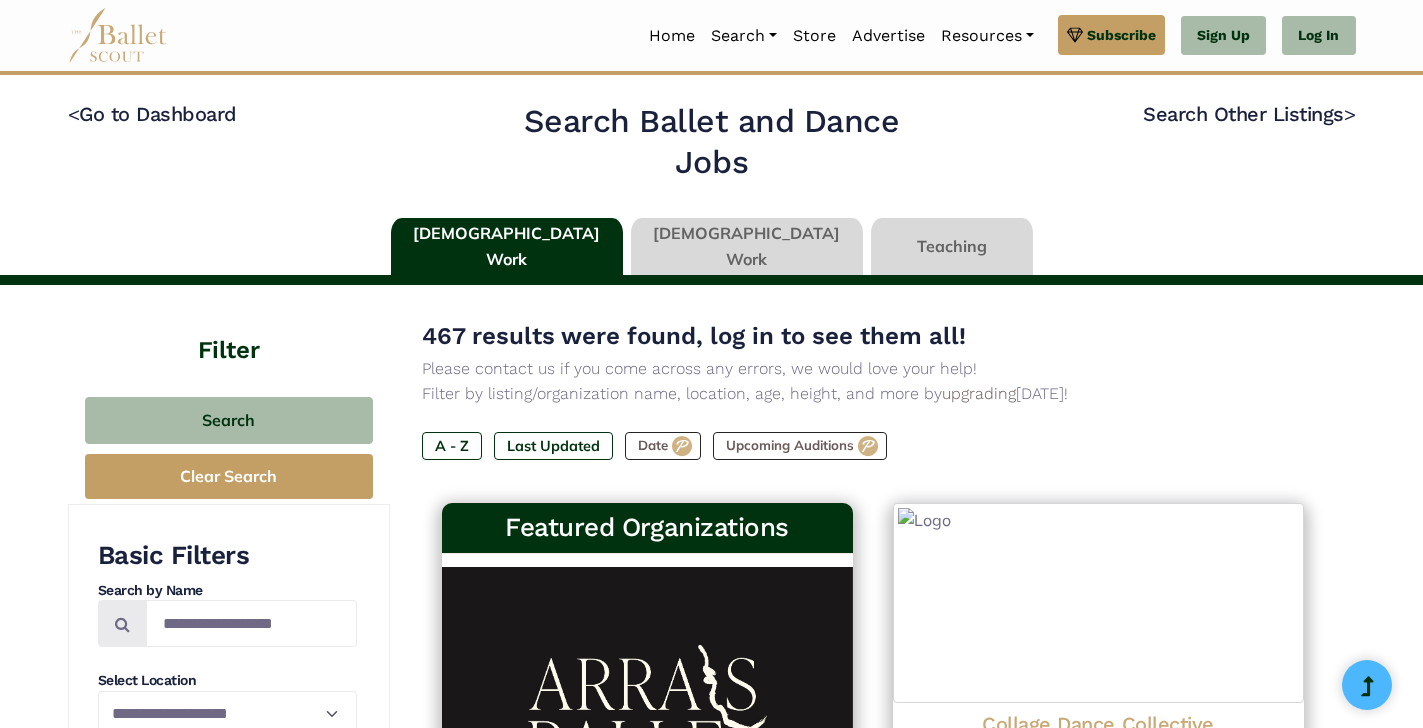 scroll, scrollTop: 0, scrollLeft: 0, axis: both 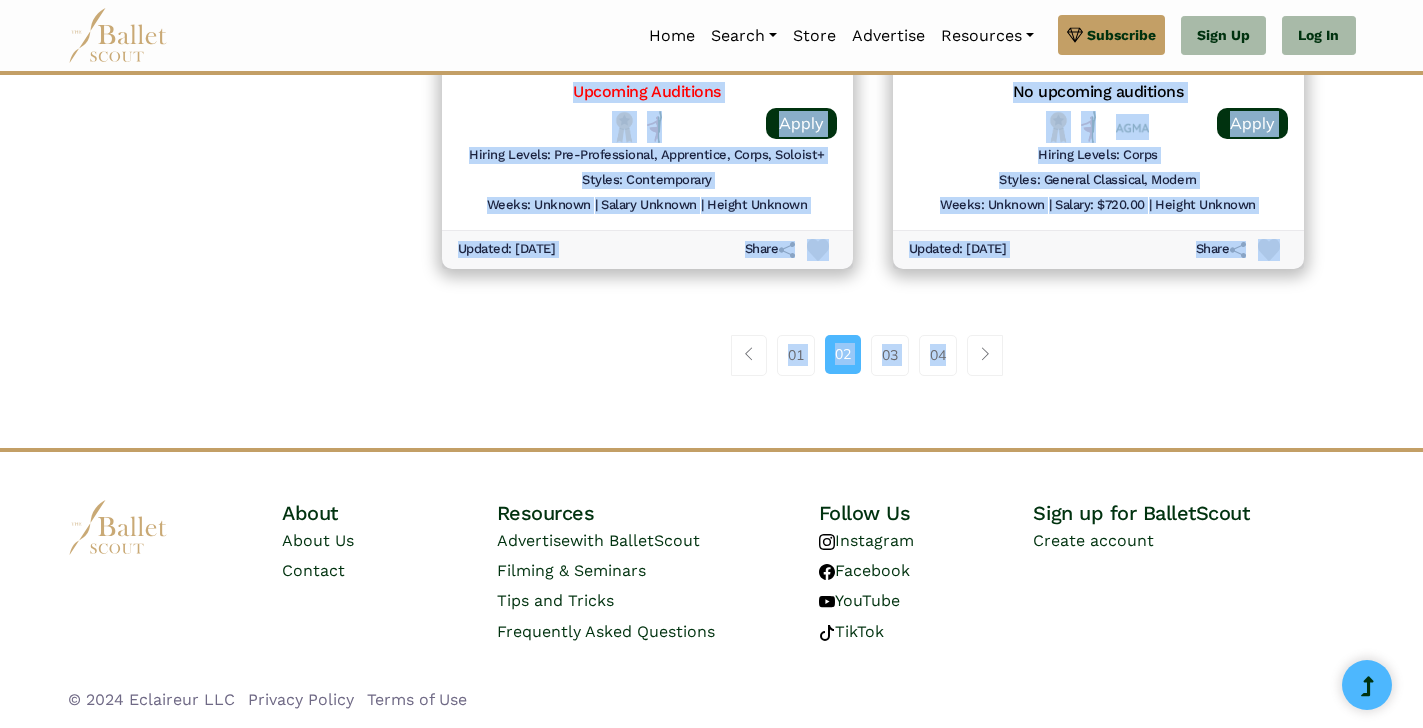 drag, startPoint x: 1195, startPoint y: 383, endPoint x: 1055, endPoint y: 605, distance: 262.4576 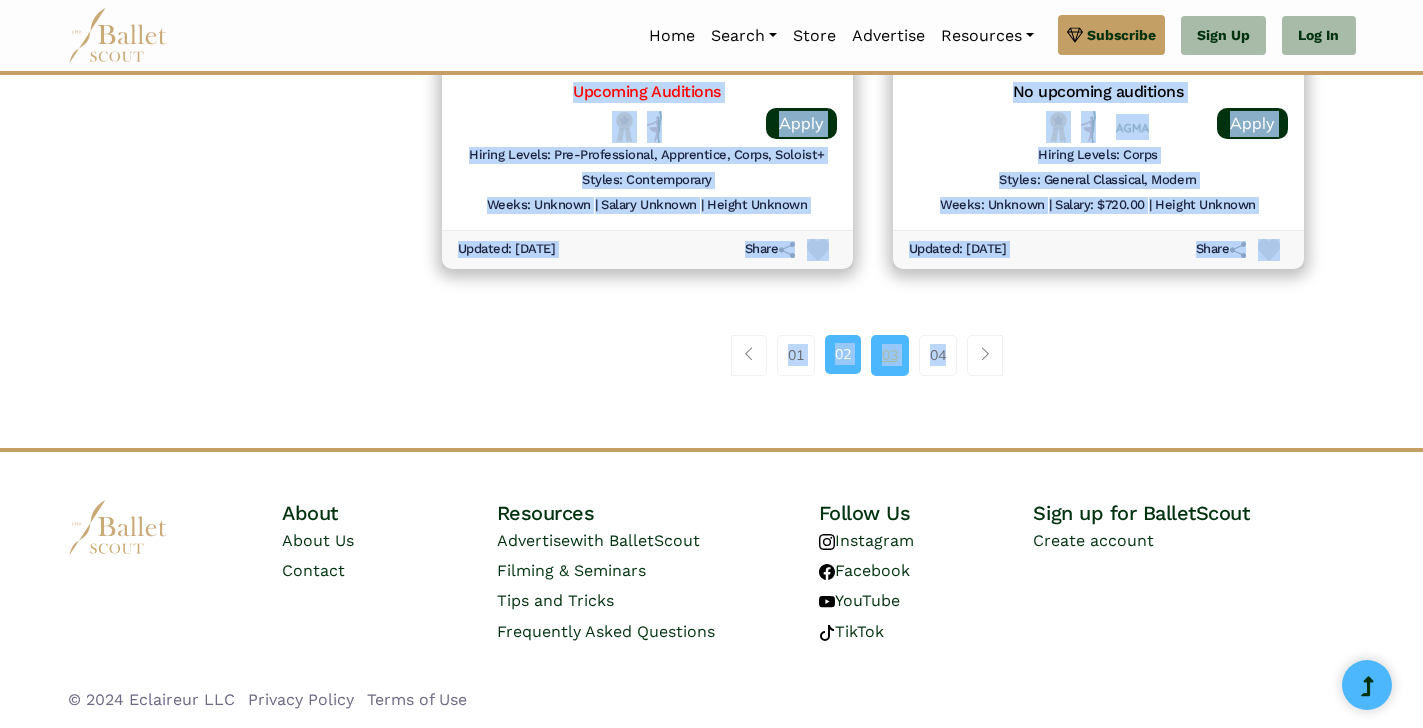 click on "03" at bounding box center [890, 355] 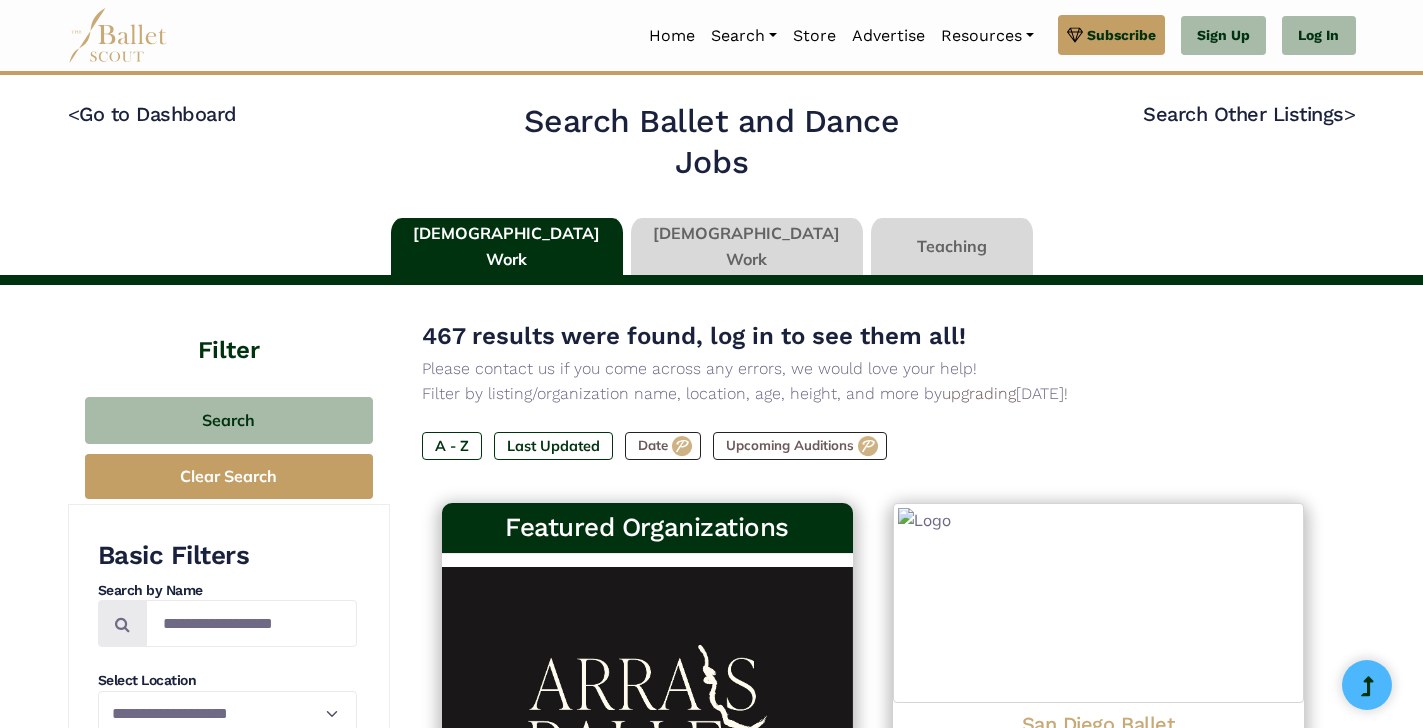 scroll, scrollTop: 0, scrollLeft: 0, axis: both 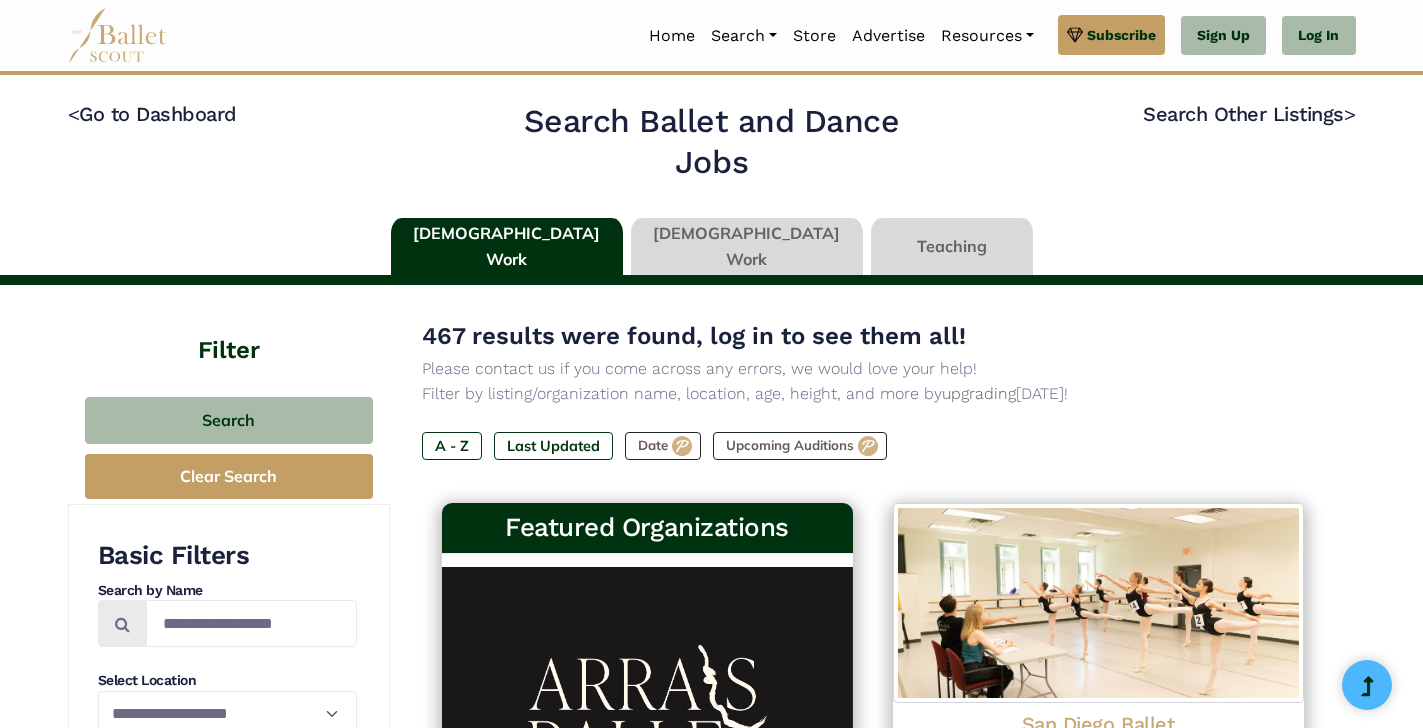 click on "Please contact us if you come across any errors, we would love your help!" at bounding box center [873, 369] 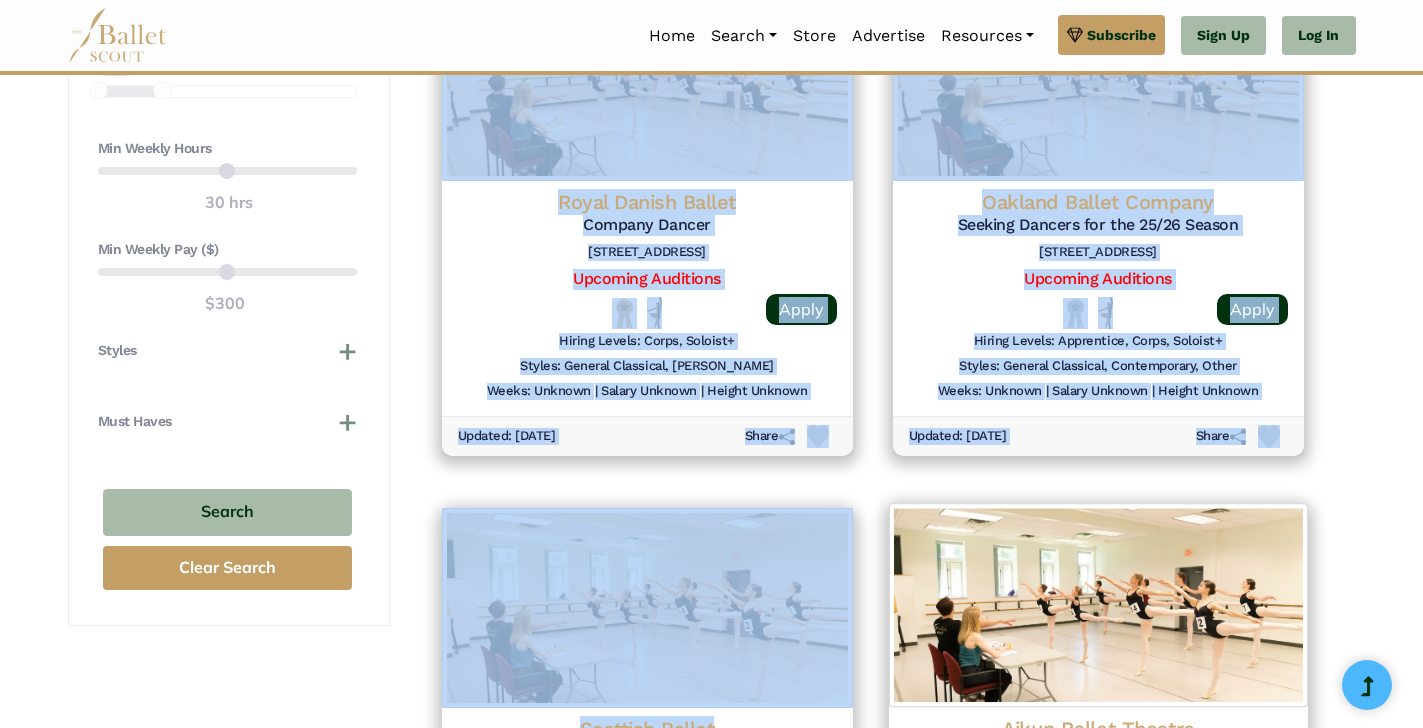 scroll, scrollTop: 1591, scrollLeft: 0, axis: vertical 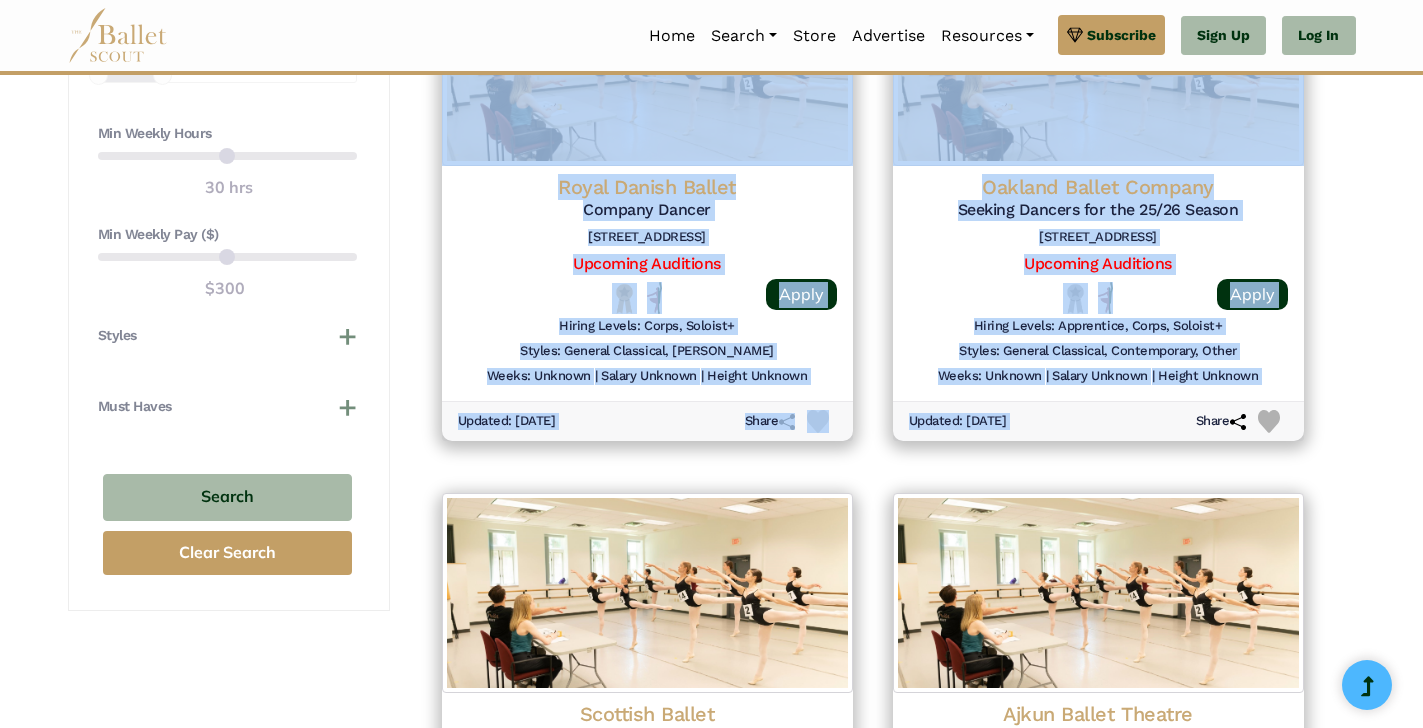 drag, startPoint x: 1042, startPoint y: 360, endPoint x: 937, endPoint y: 452, distance: 139.60301 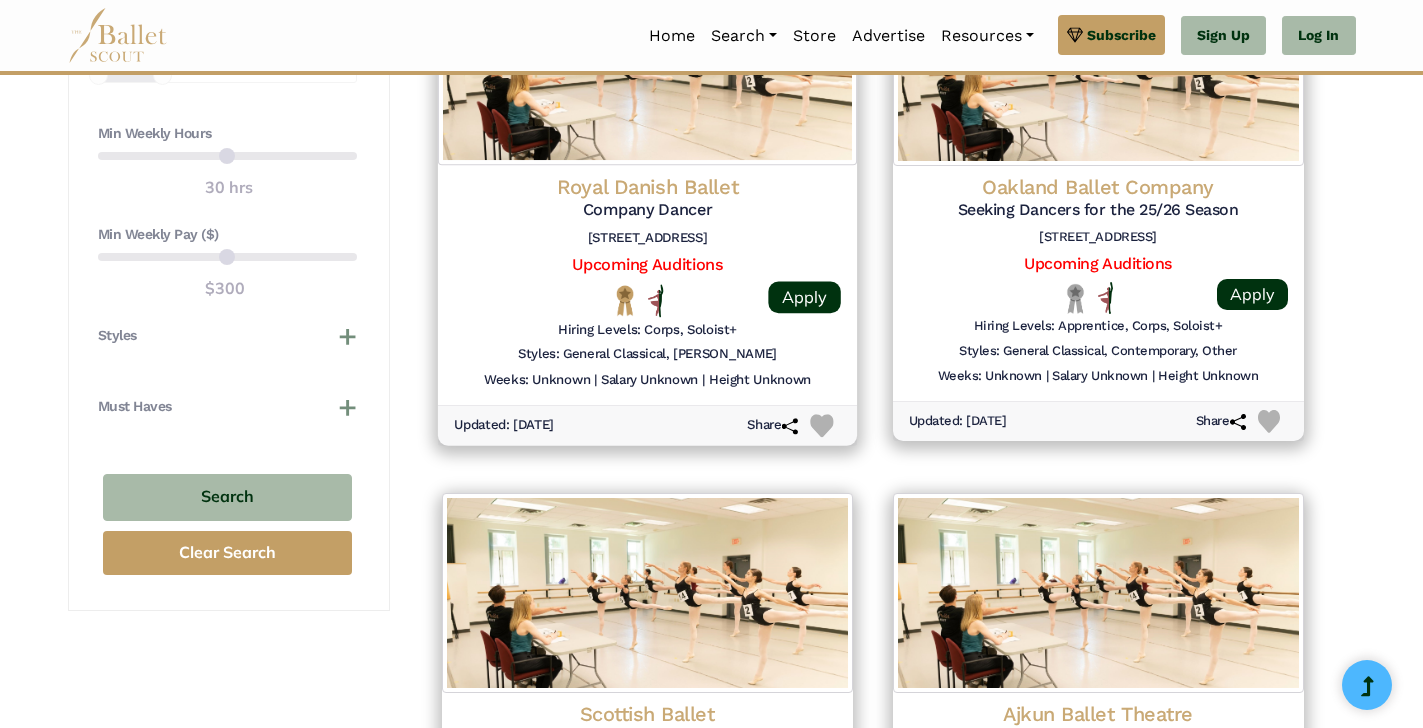 click on "Upcoming Auditions" at bounding box center (647, 265) 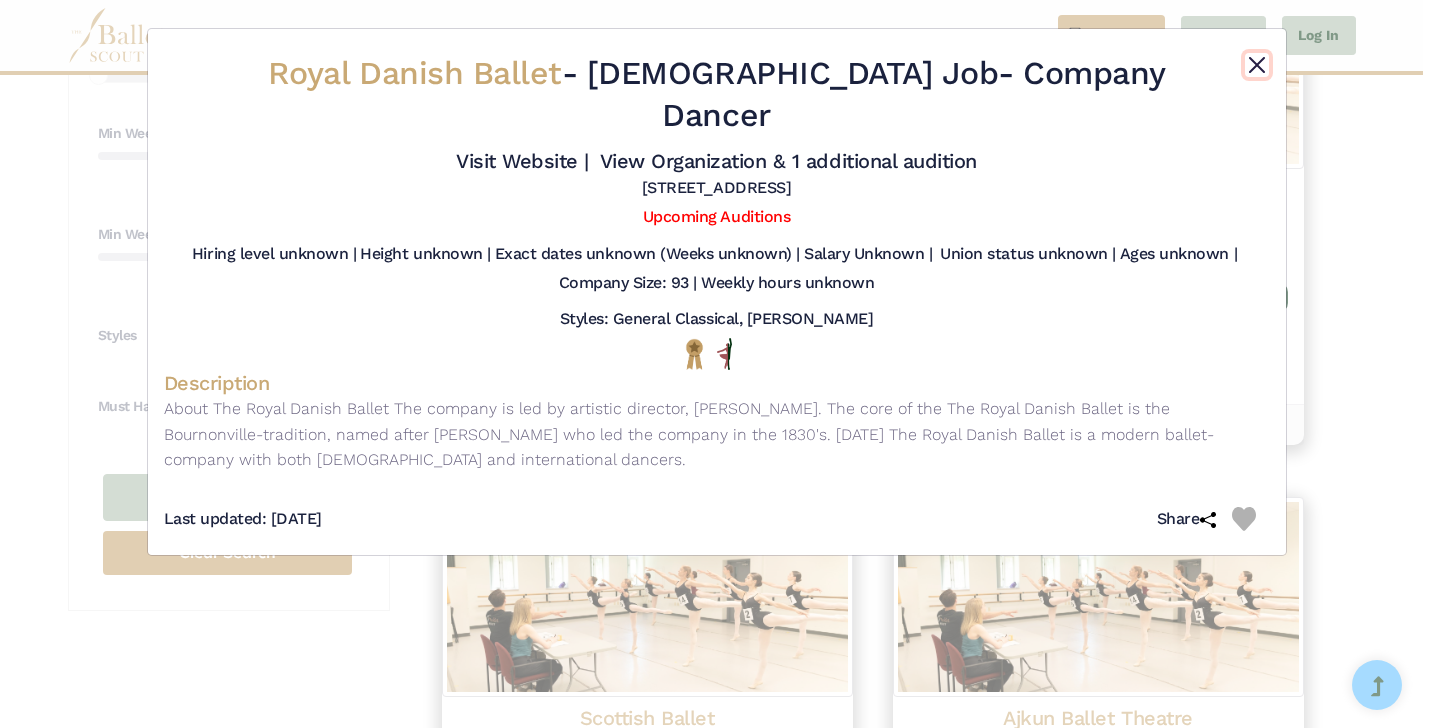 click at bounding box center [1257, 65] 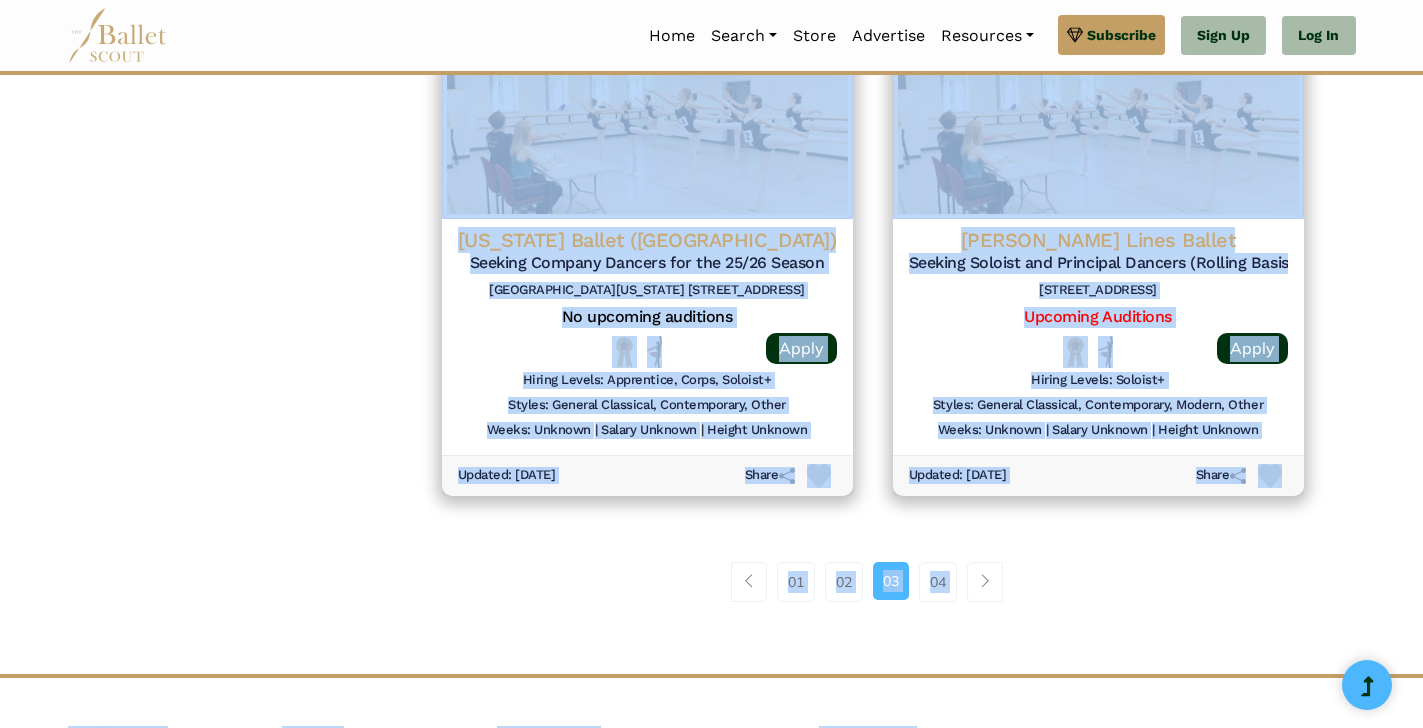scroll, scrollTop: 2823, scrollLeft: 0, axis: vertical 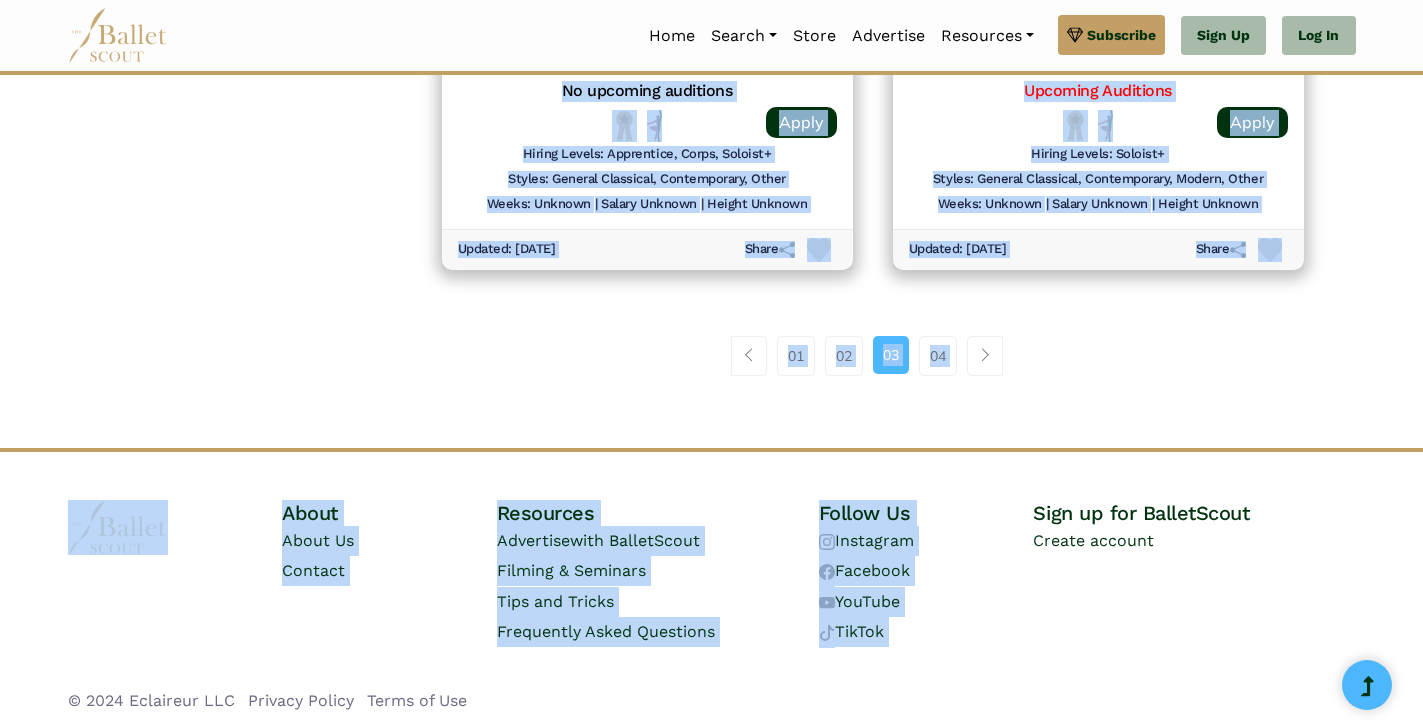 drag, startPoint x: 1365, startPoint y: 386, endPoint x: 1266, endPoint y: 545, distance: 187.3019 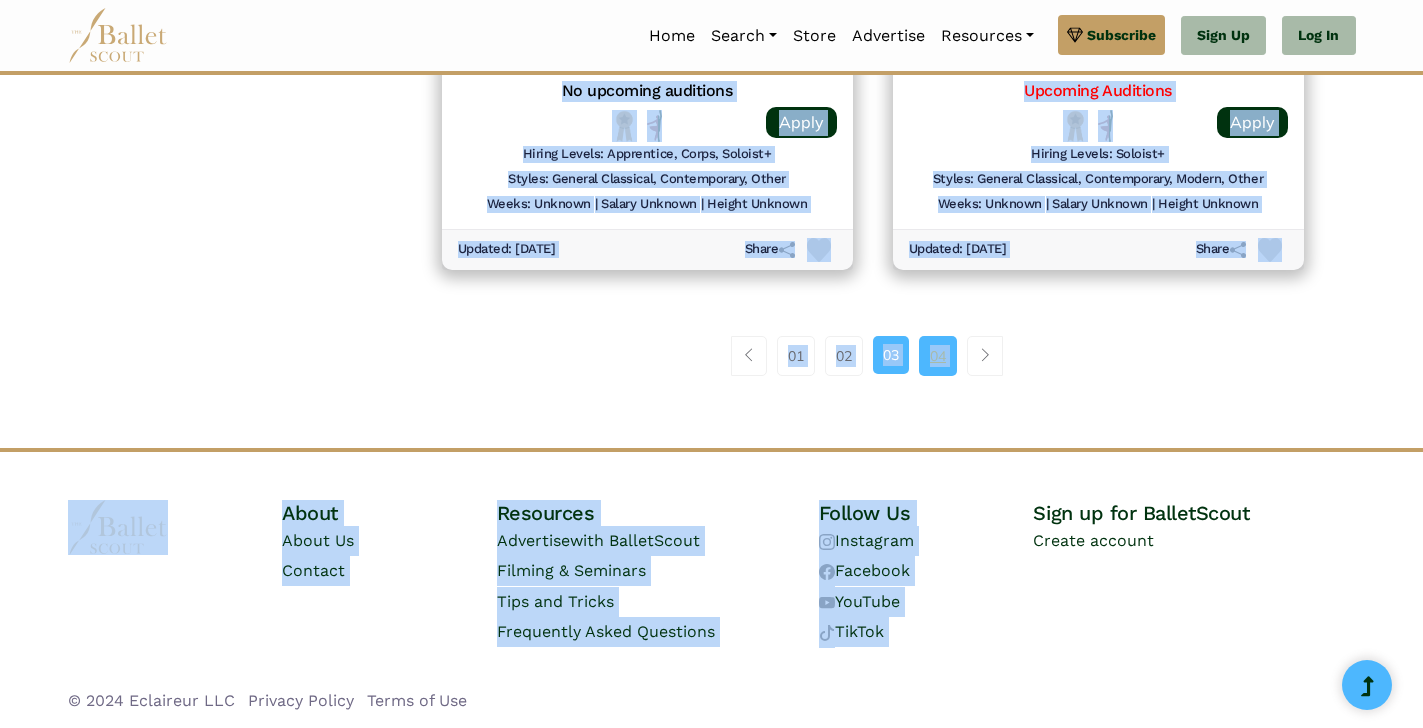 click on "04" at bounding box center (938, 356) 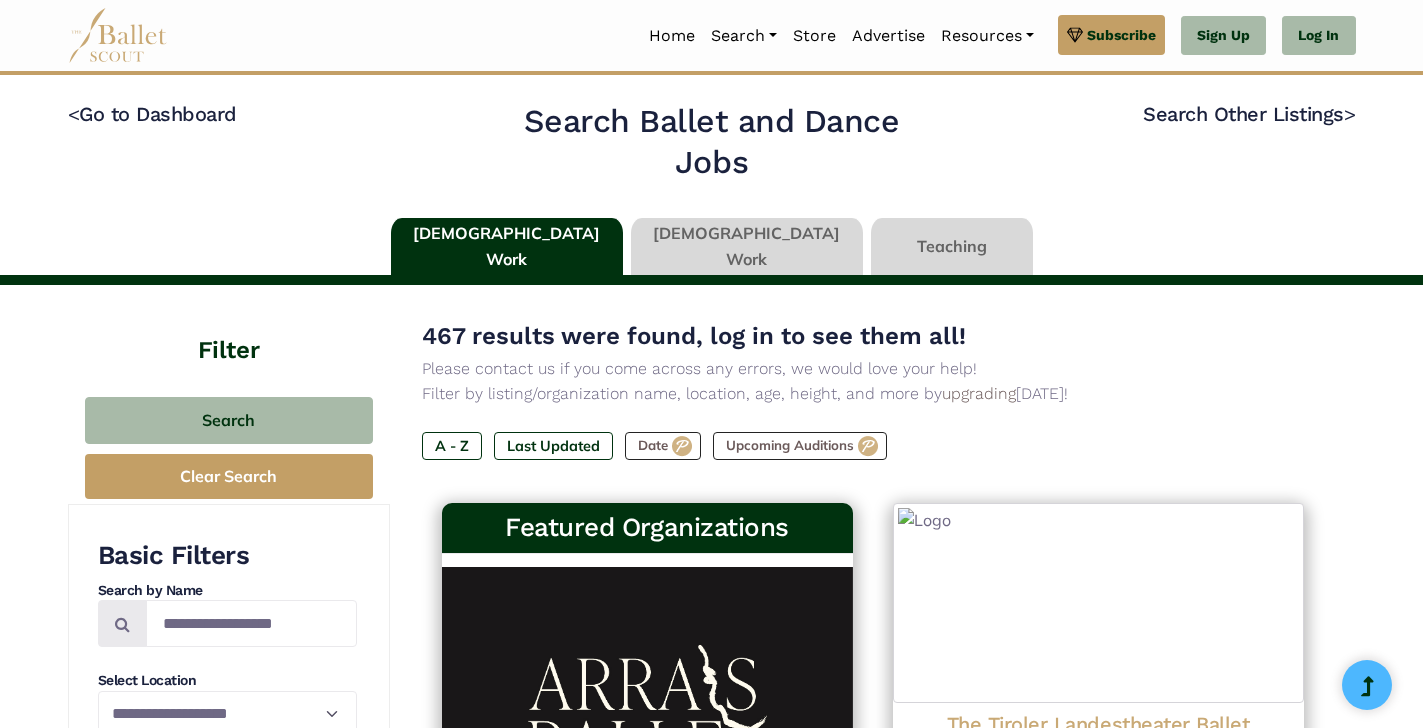 scroll, scrollTop: 0, scrollLeft: 0, axis: both 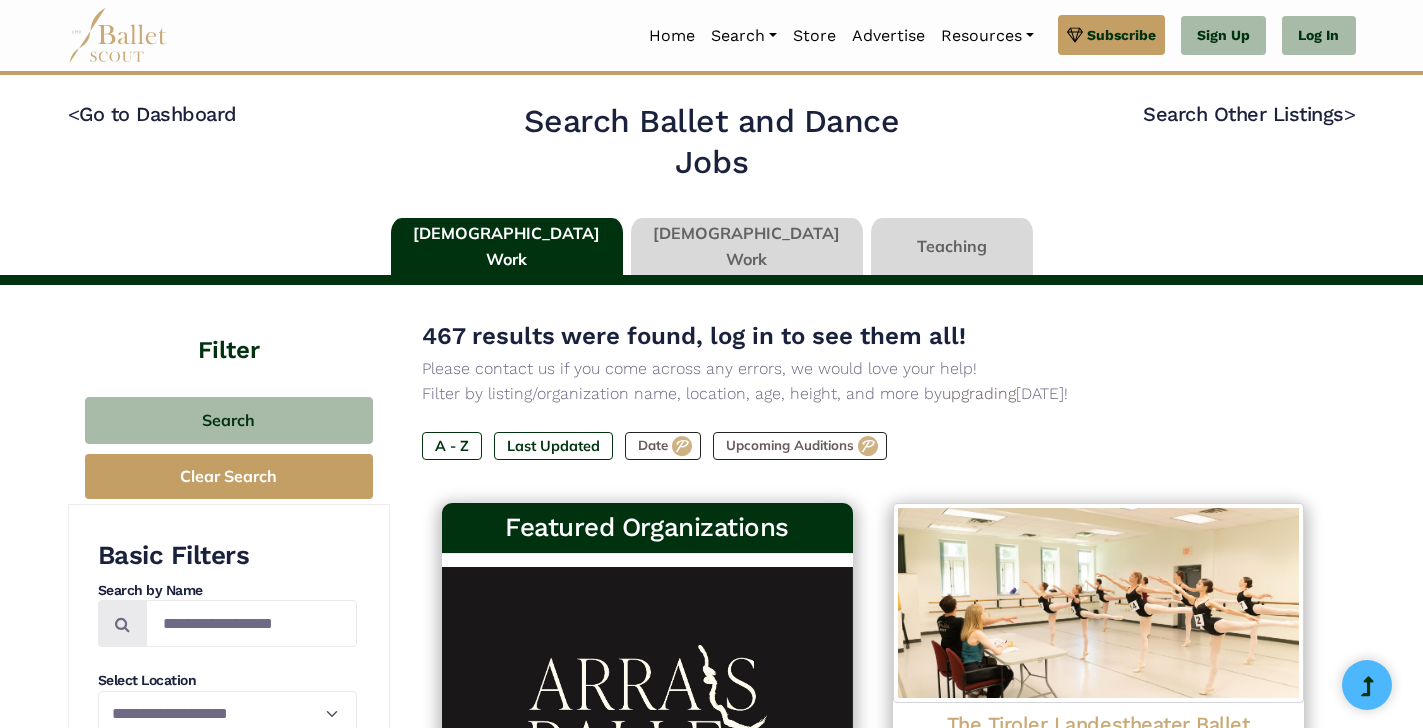 click on "Filter by listing/organization name, location, age, height, and more by  upgrading
[DATE]!" at bounding box center (873, 394) 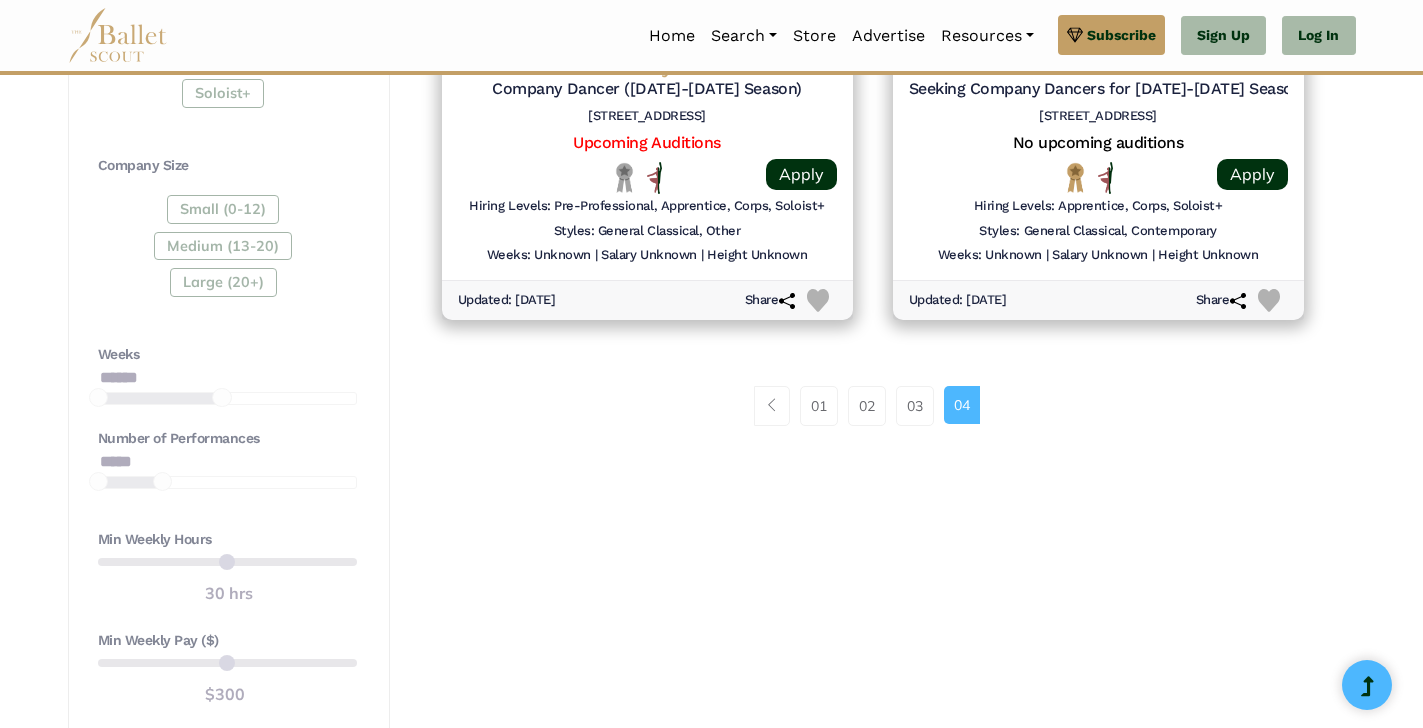 scroll, scrollTop: 1249, scrollLeft: 0, axis: vertical 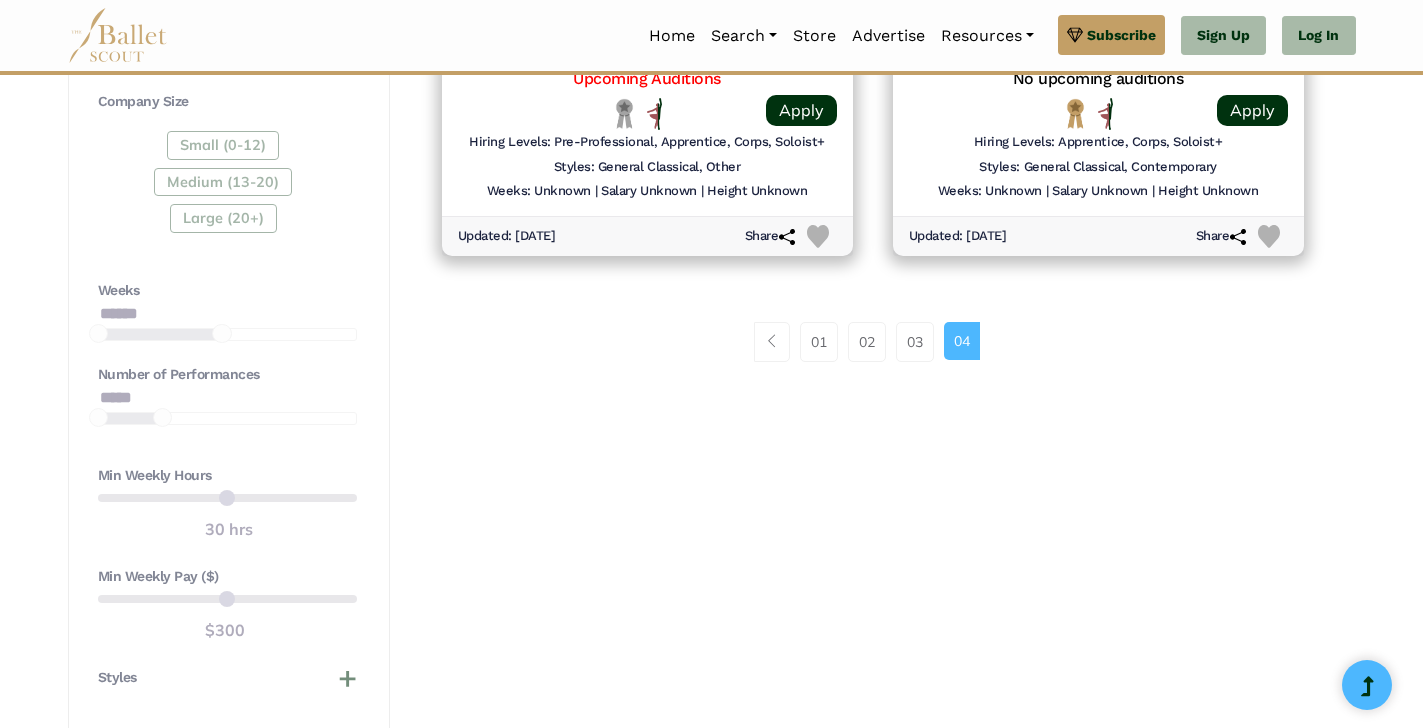 drag, startPoint x: 1051, startPoint y: 399, endPoint x: 969, endPoint y: 604, distance: 220.79176 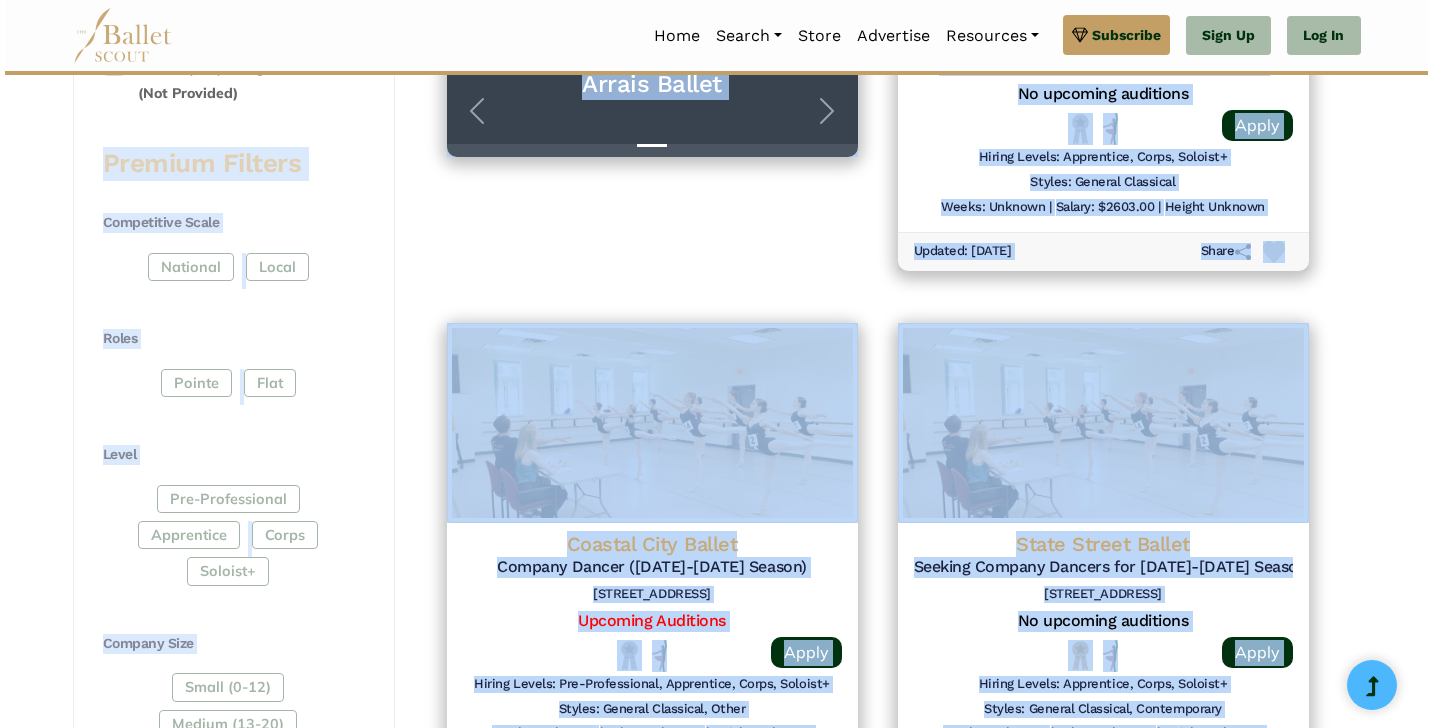 scroll, scrollTop: 0, scrollLeft: 0, axis: both 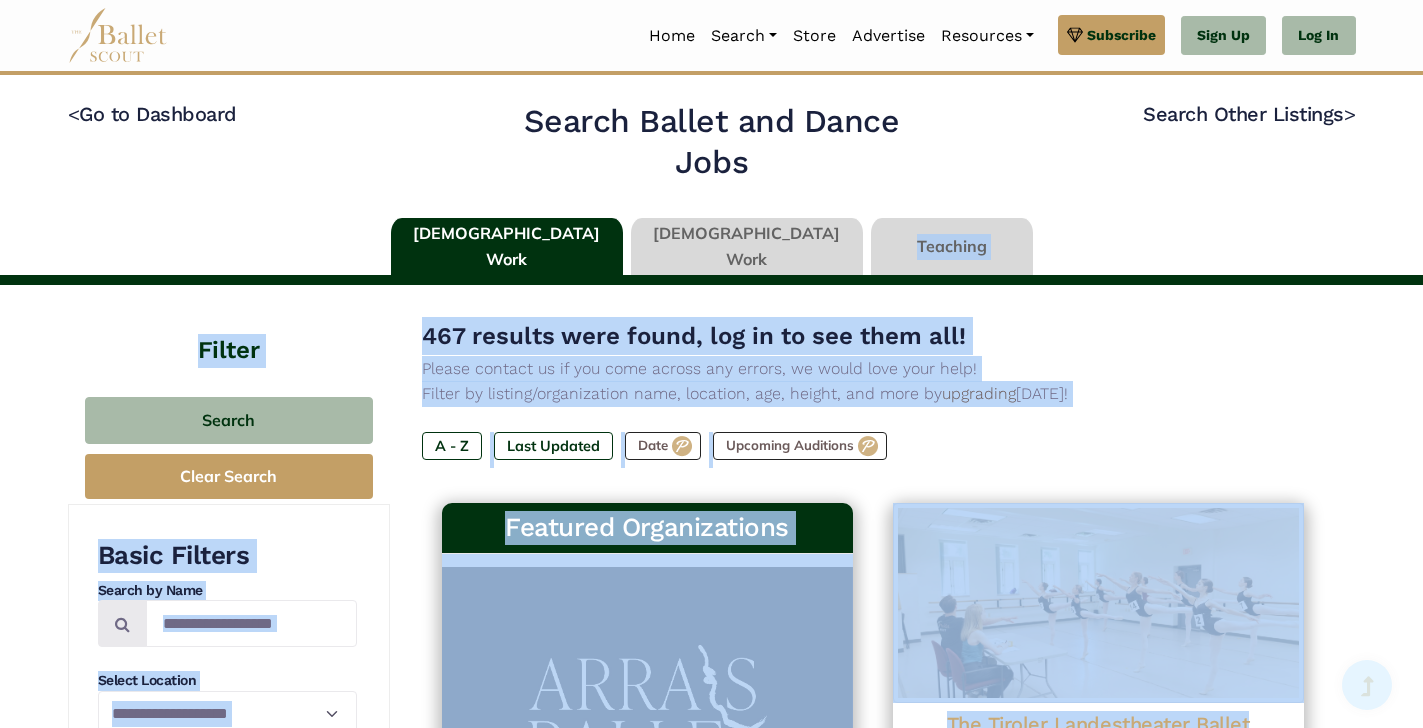 drag, startPoint x: 969, startPoint y: 604, endPoint x: 889, endPoint y: 271, distance: 342.47482 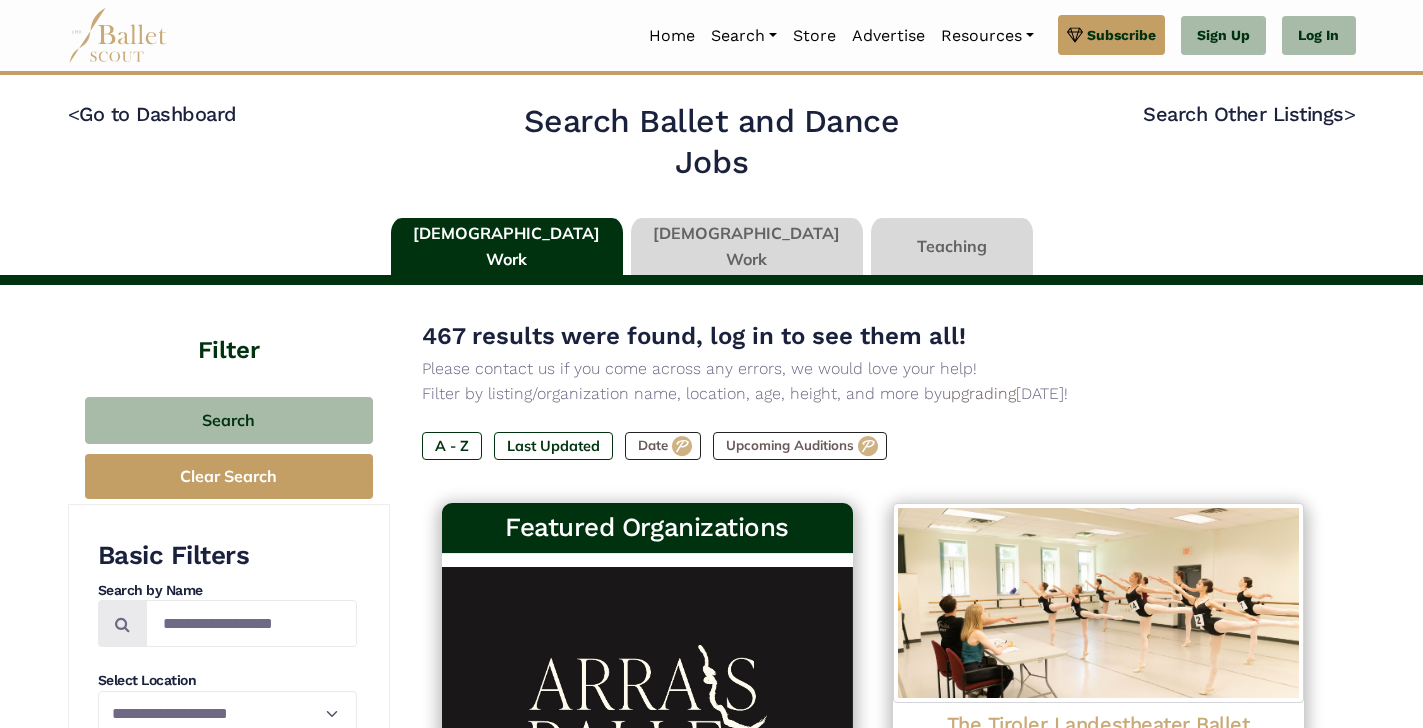 click on "A - Z
Last Updated
Date
Upcoming Auditions" at bounding box center [873, 450] 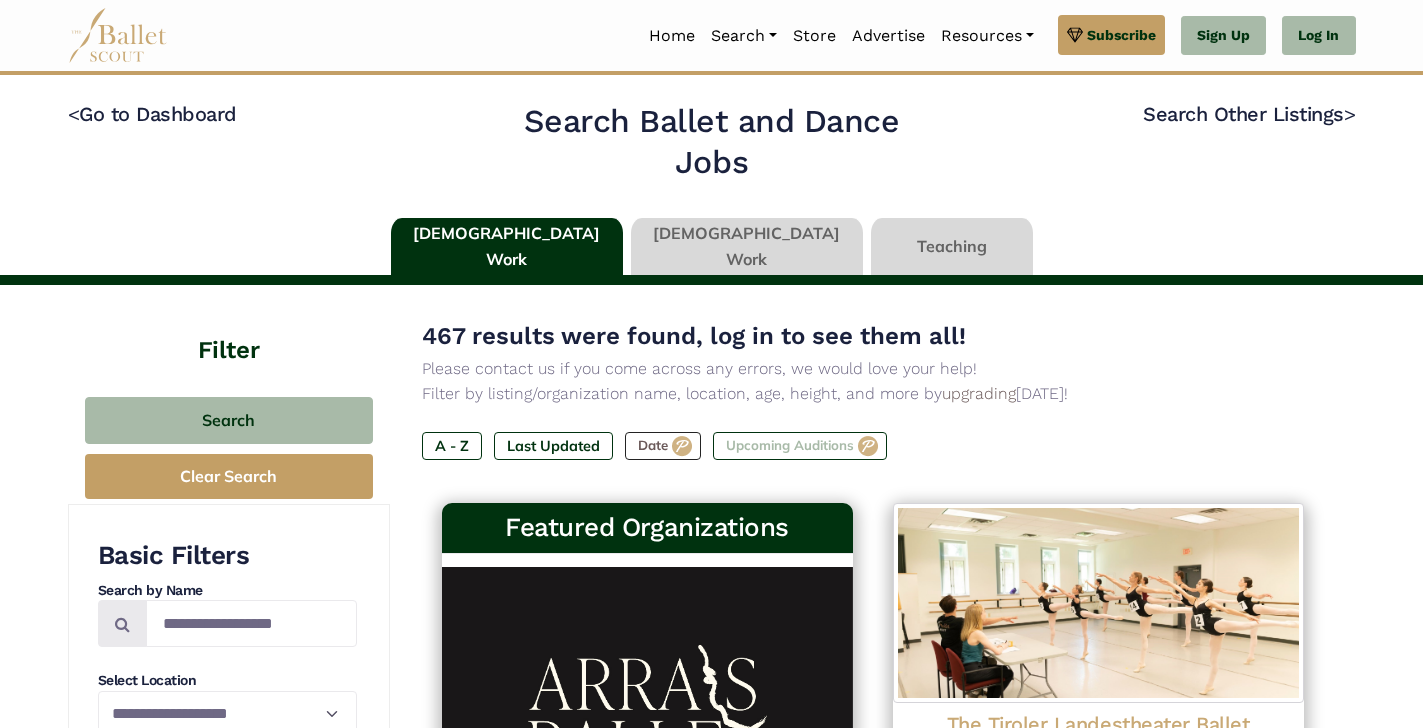 click on "Upcoming Auditions" at bounding box center (800, 446) 